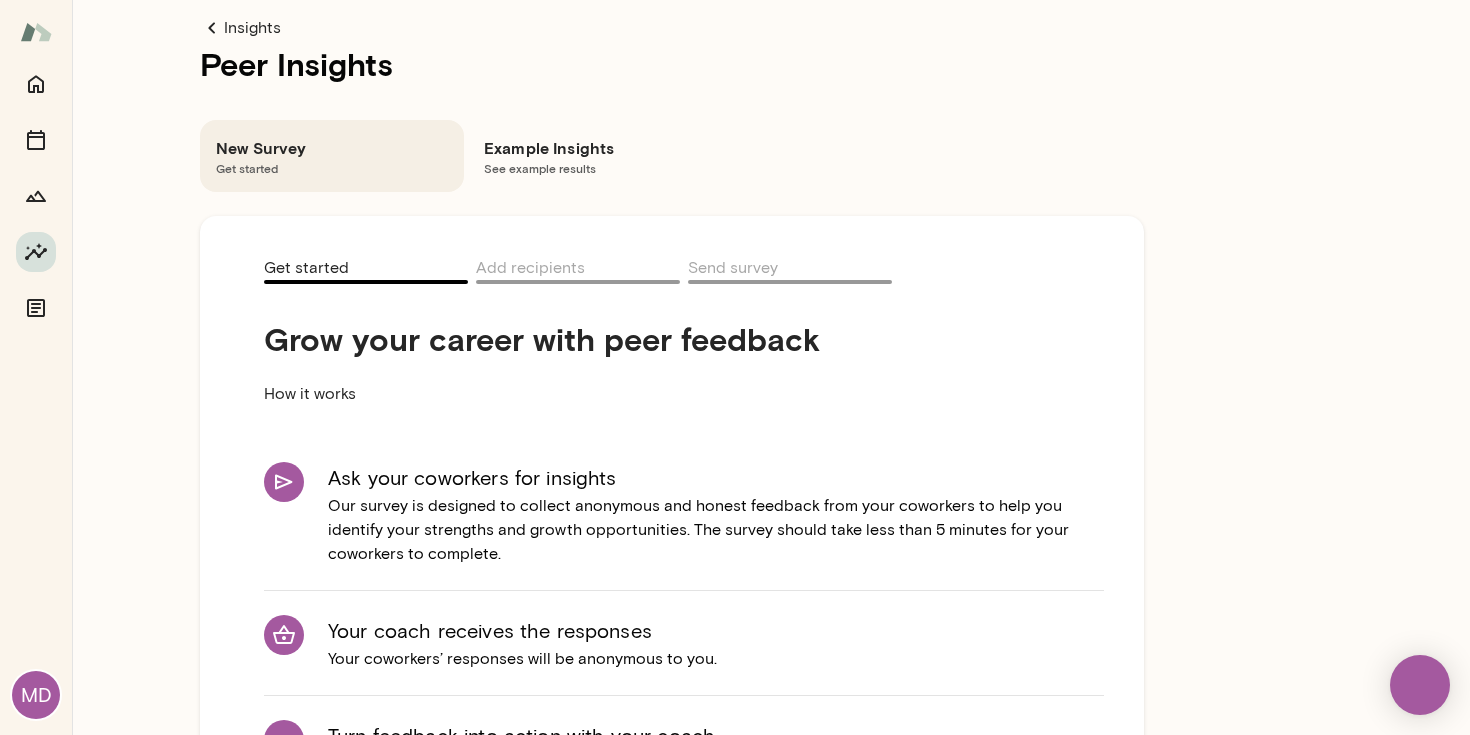scroll, scrollTop: 0, scrollLeft: 0, axis: both 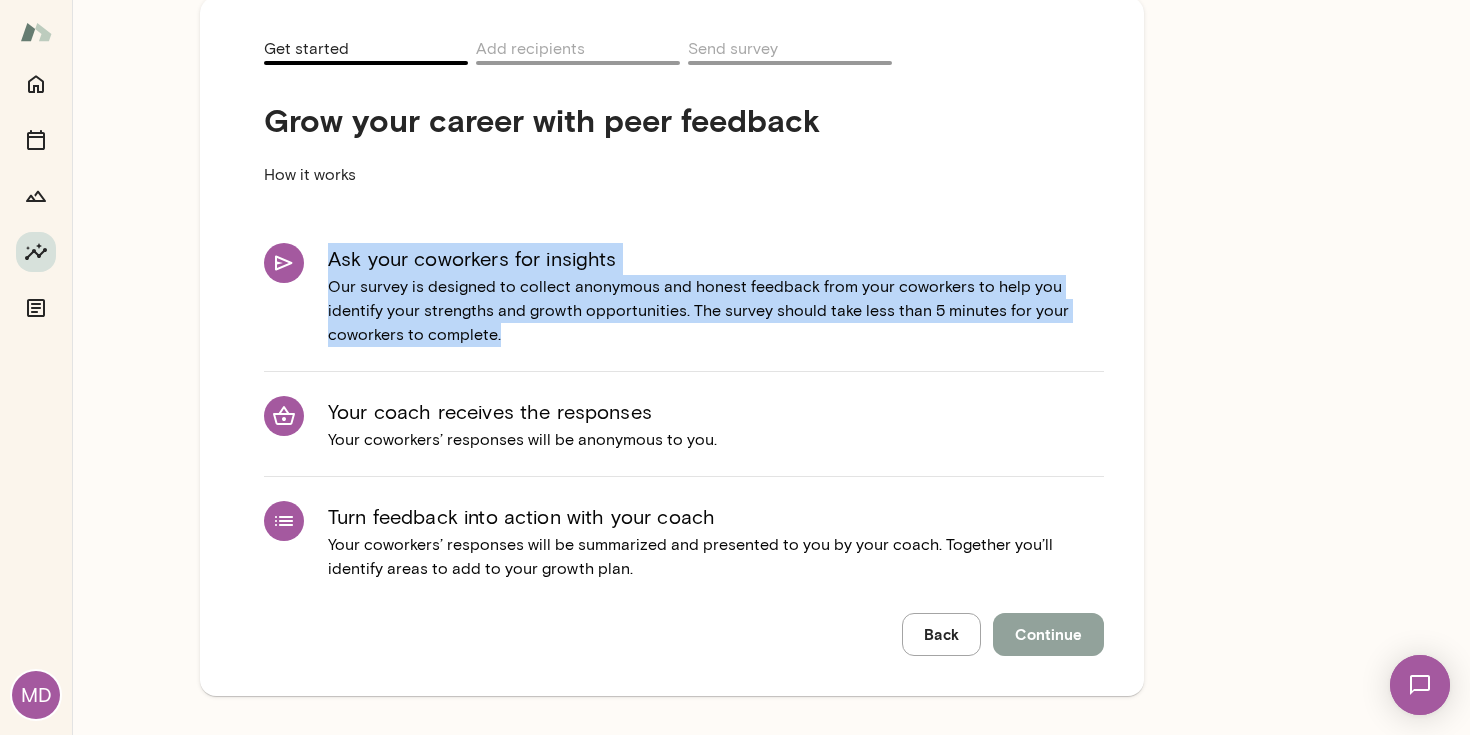 click on "Continue" at bounding box center [1048, 634] 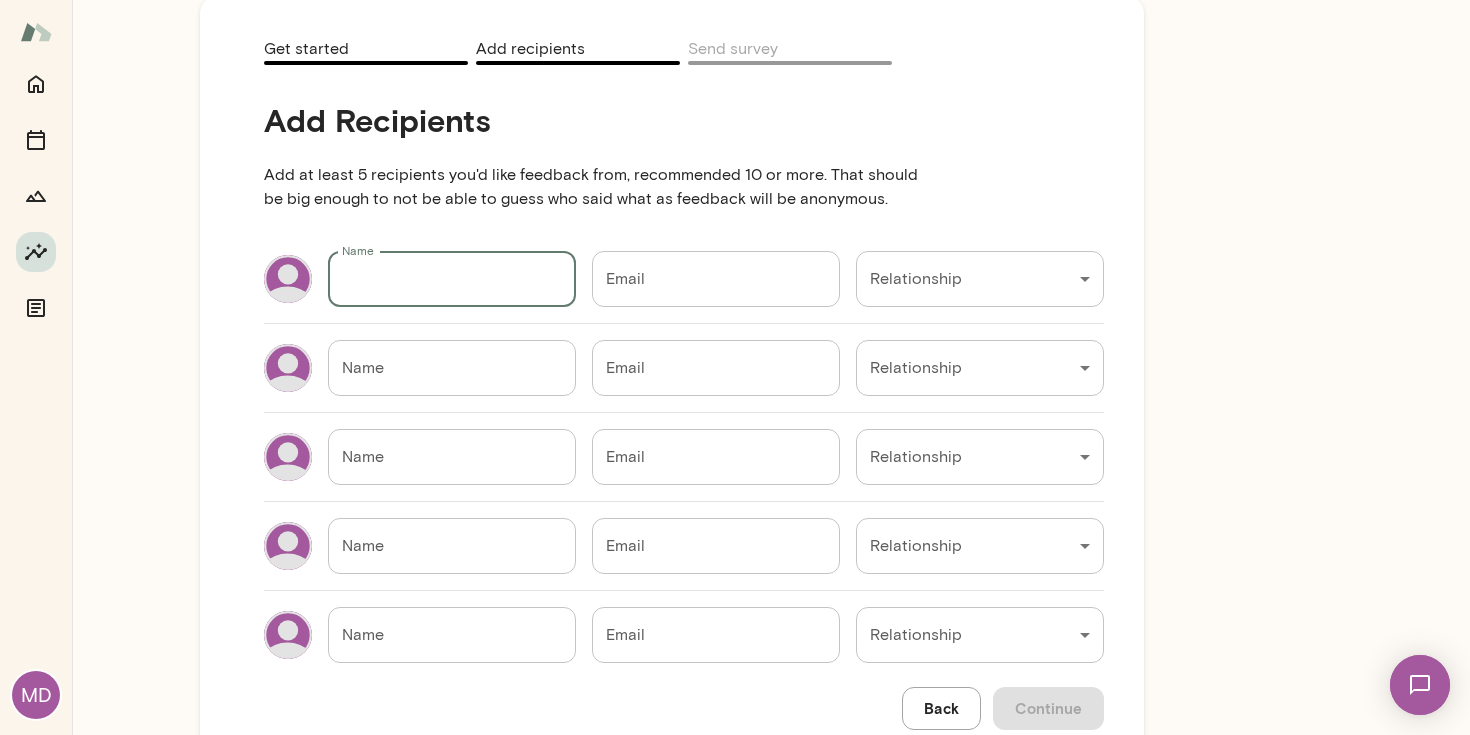 click on "Name" at bounding box center [452, 279] 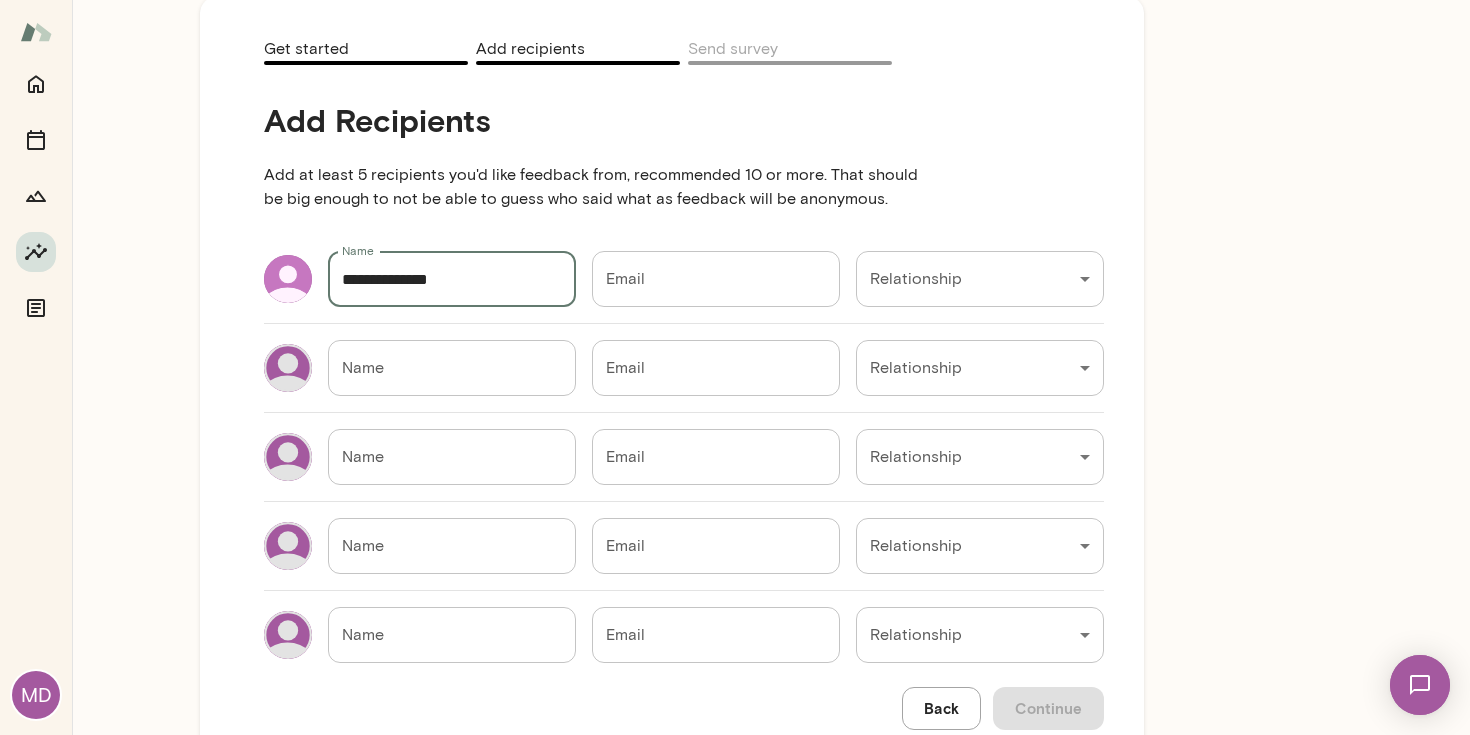 type on "**********" 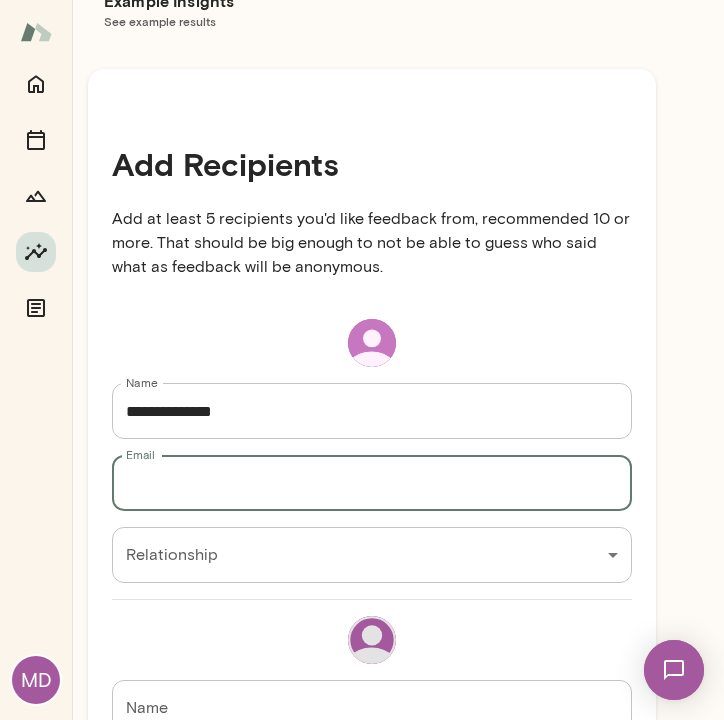paste on "**********" 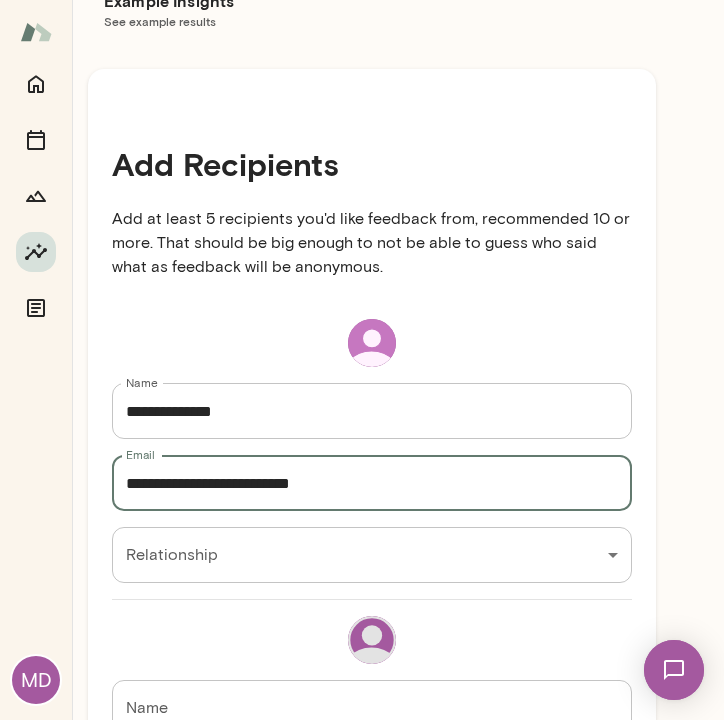 type on "**********" 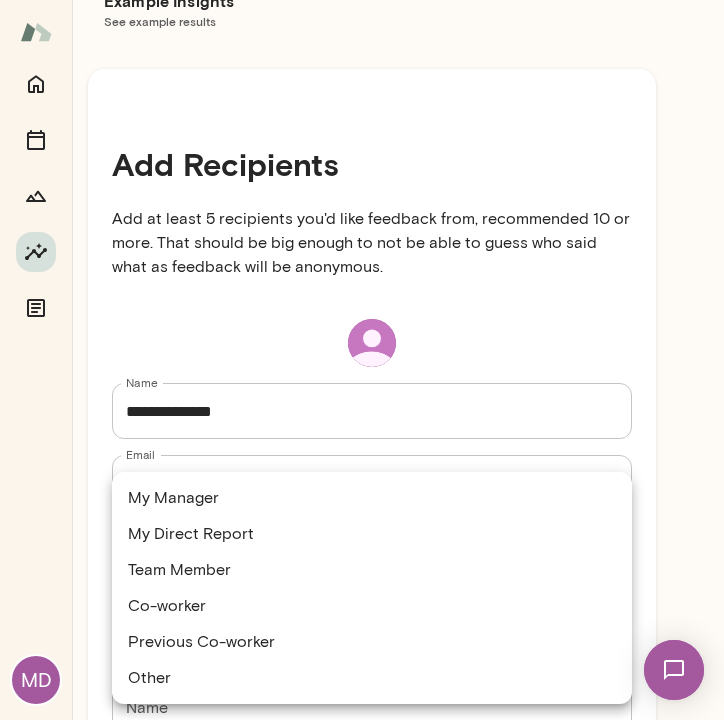 click on "Co-worker" at bounding box center (372, 606) 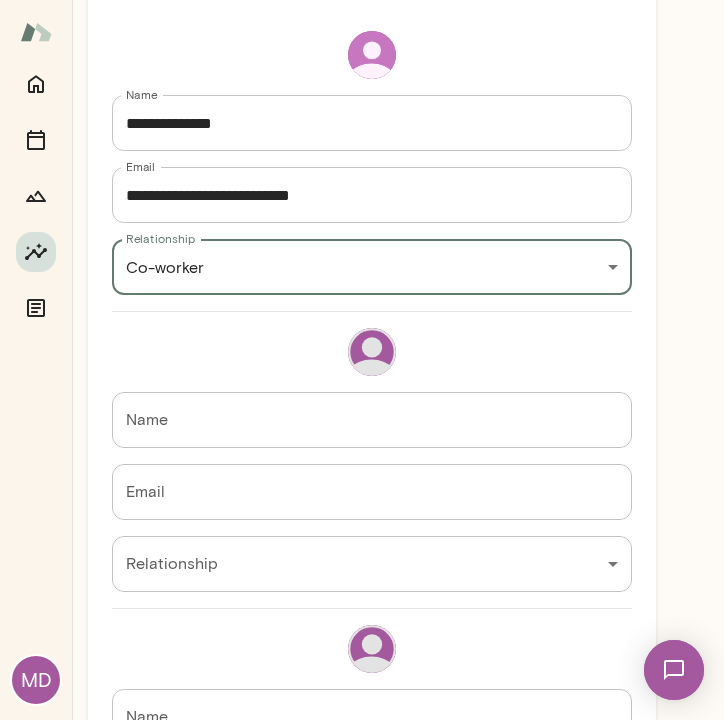 scroll, scrollTop: 512, scrollLeft: 0, axis: vertical 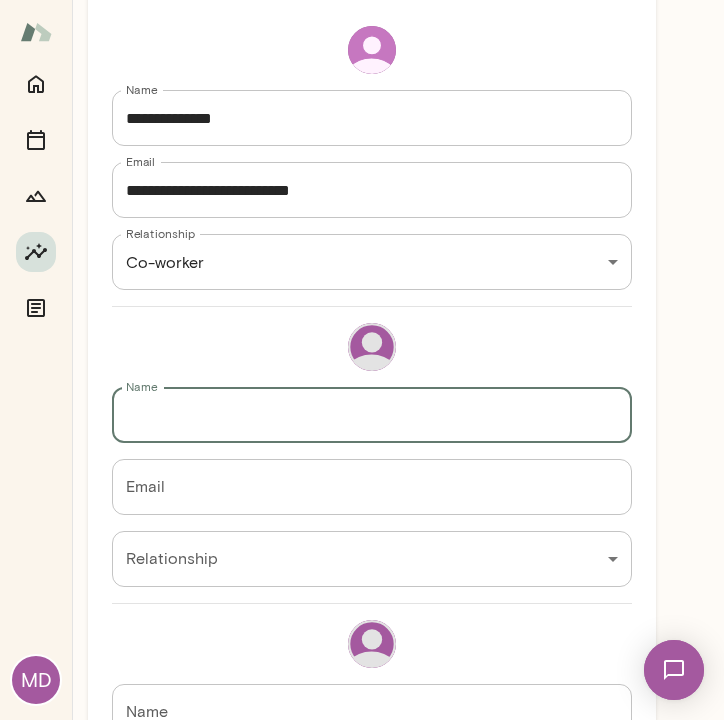 click on "Name" at bounding box center (372, 415) 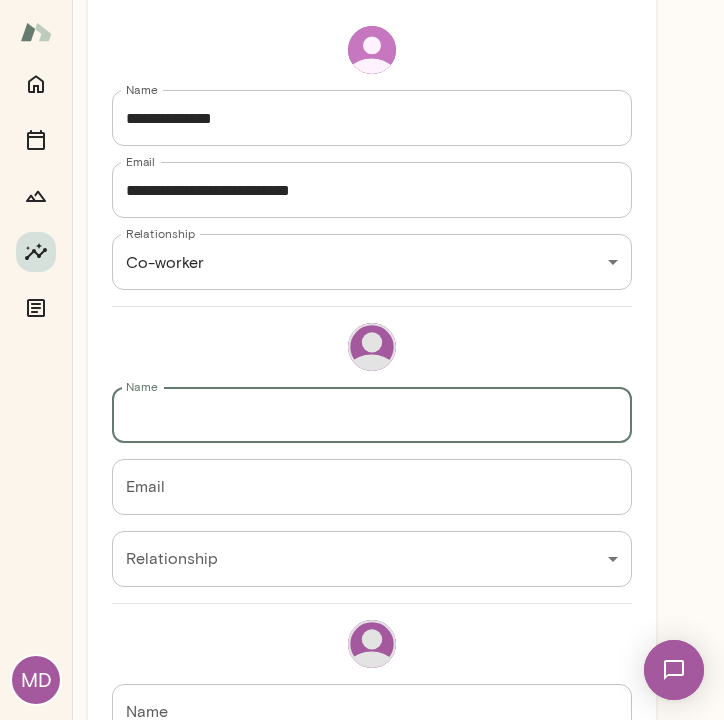click on "Email" at bounding box center (372, 487) 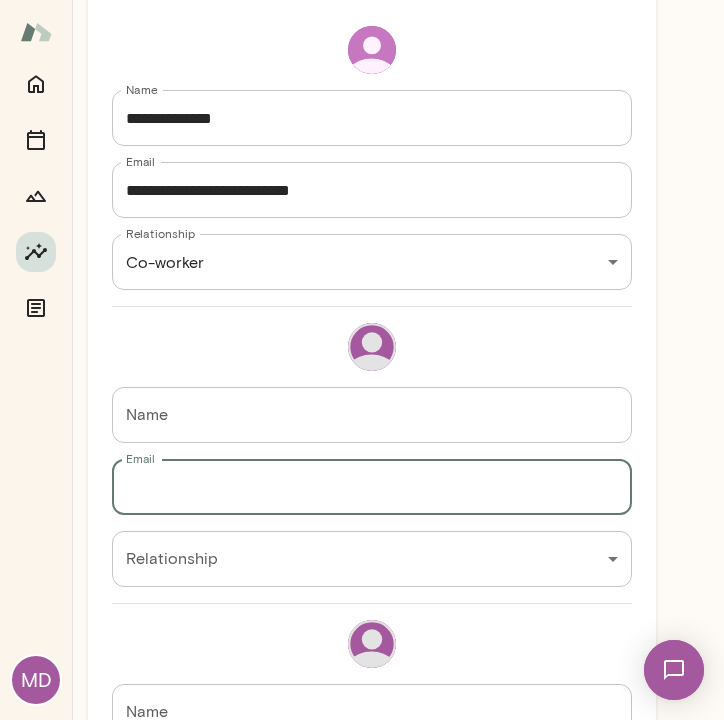 paste on "**********" 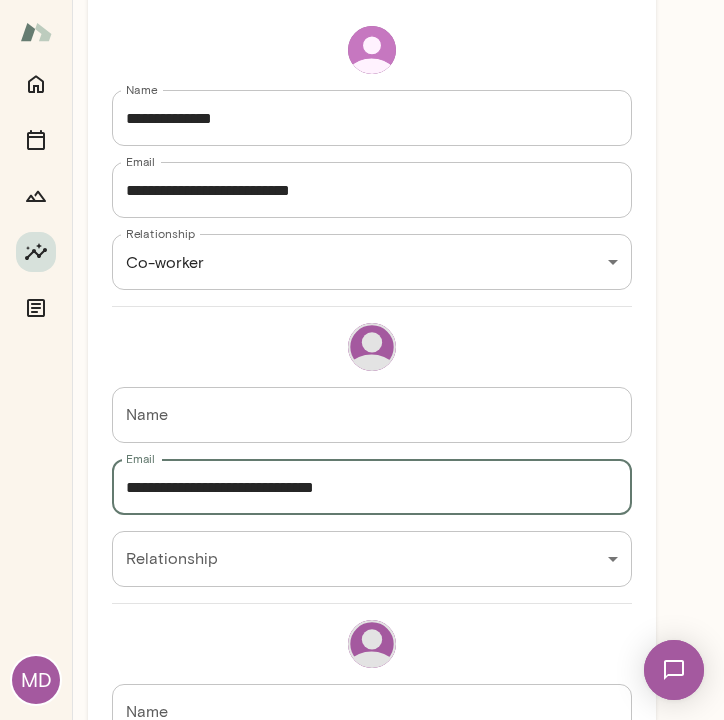 type on "**********" 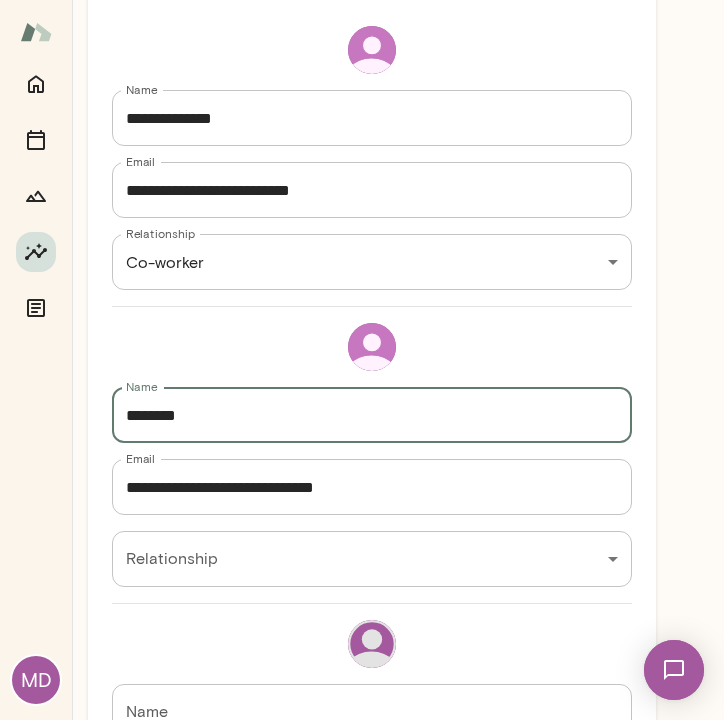 type on "********" 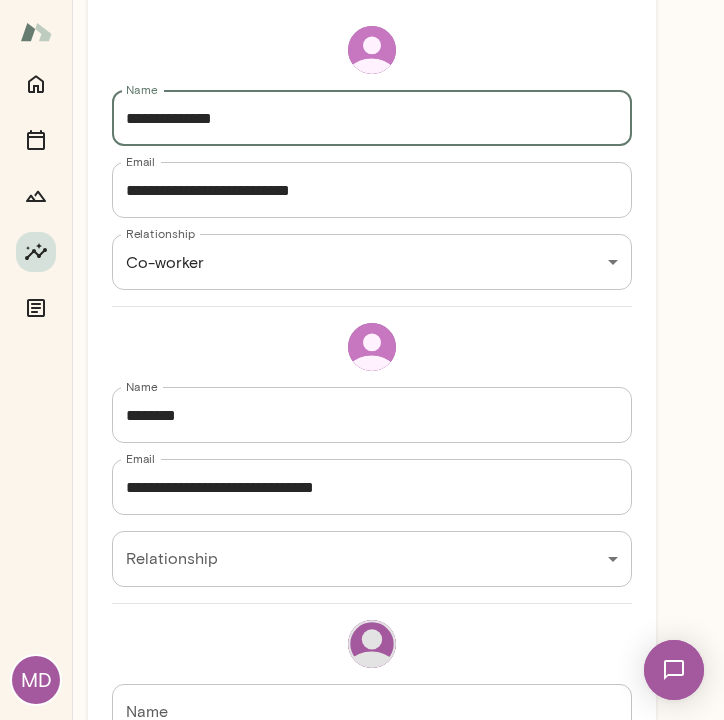 click on "**********" at bounding box center (372, 118) 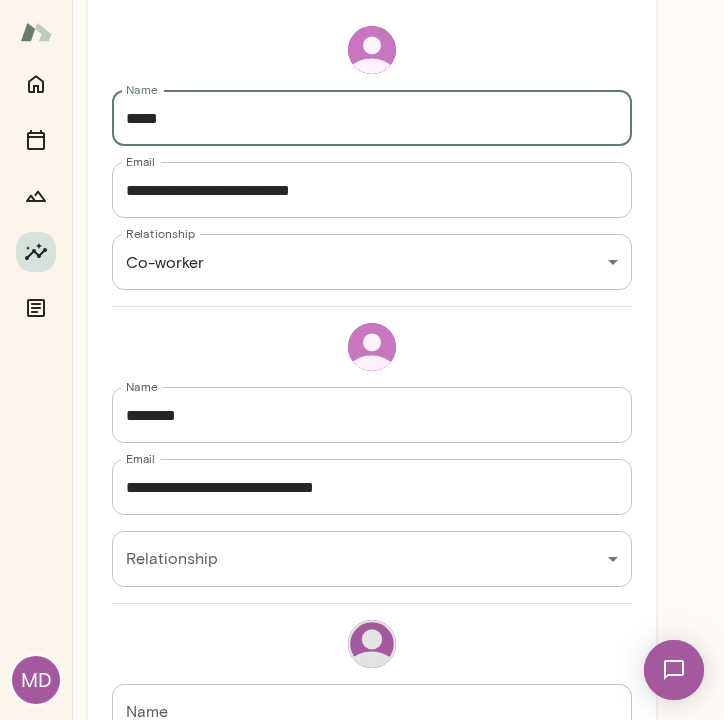 type on "*****" 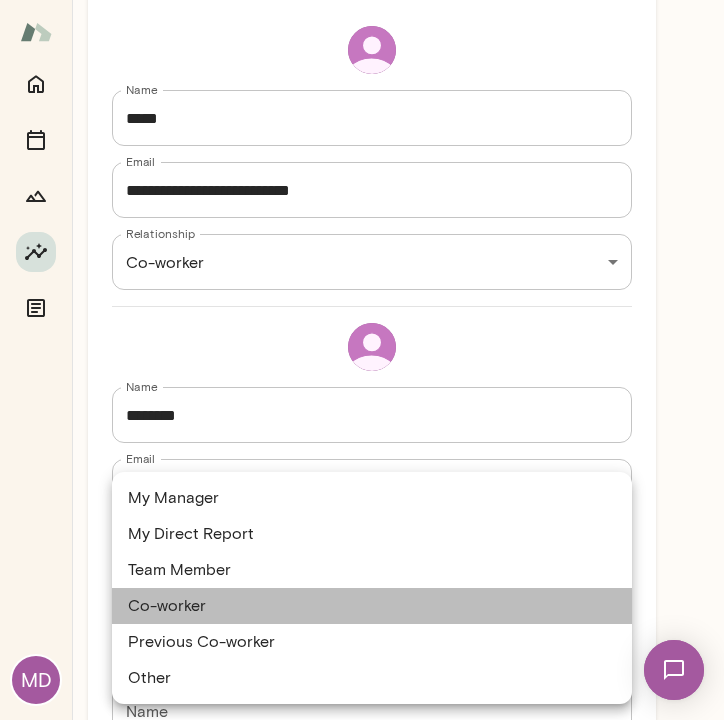 click on "Co-worker" at bounding box center [372, 606] 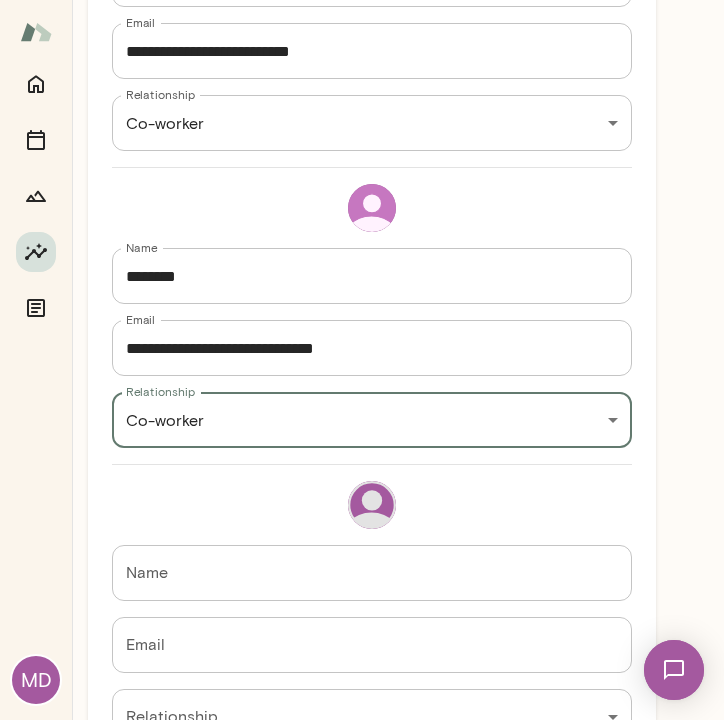 scroll, scrollTop: 653, scrollLeft: 0, axis: vertical 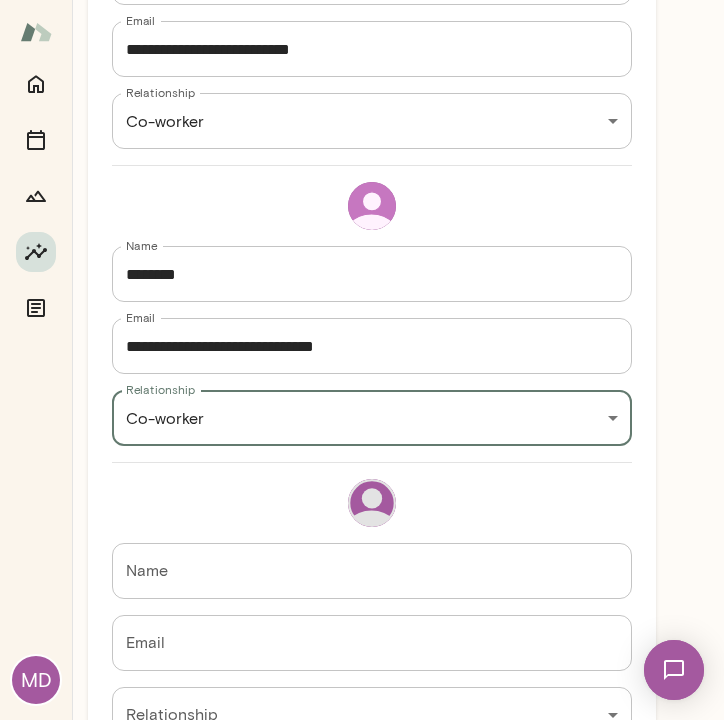 click on "Name" at bounding box center [372, 571] 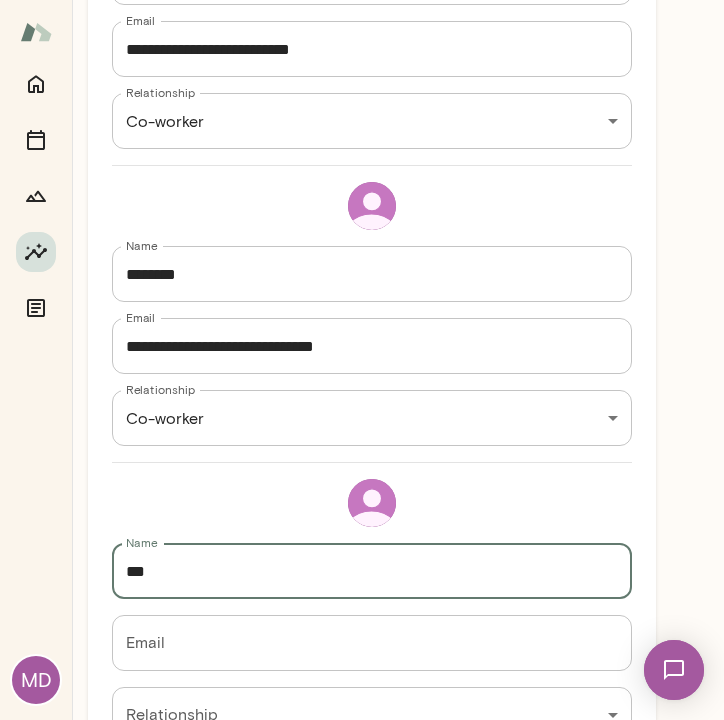 type on "***" 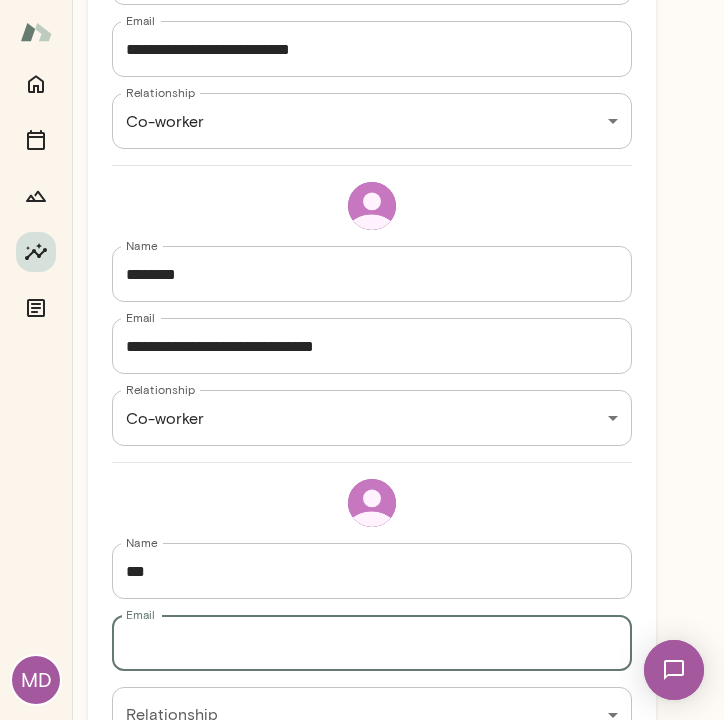 click on "Email" at bounding box center (372, 643) 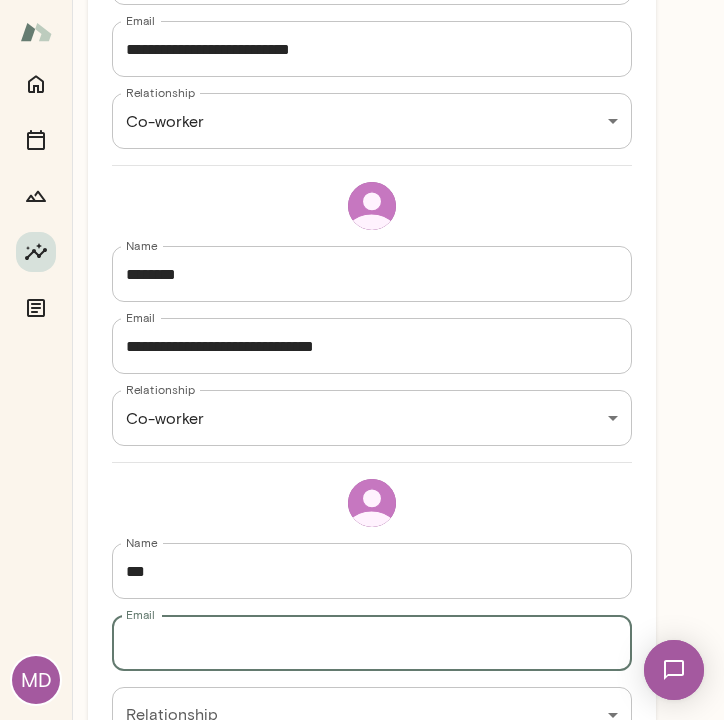 paste on "**********" 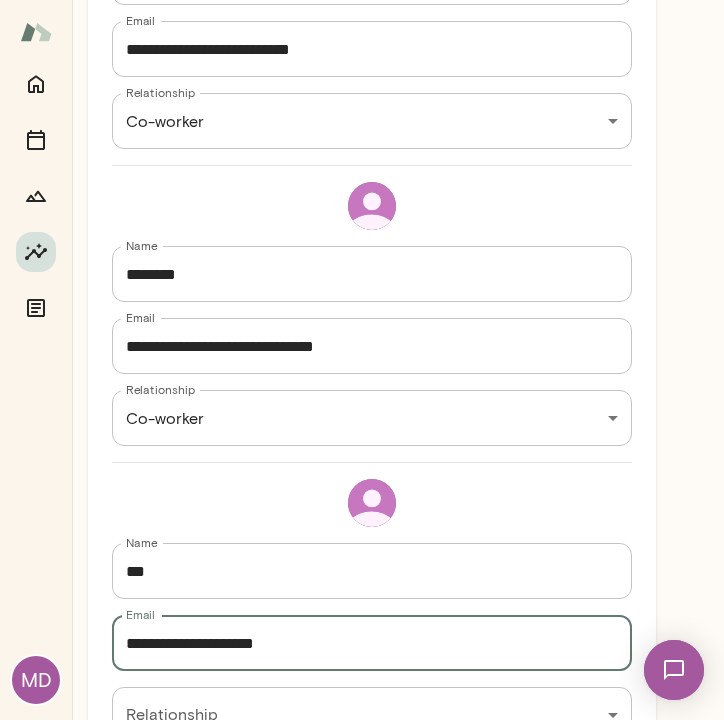 type on "**********" 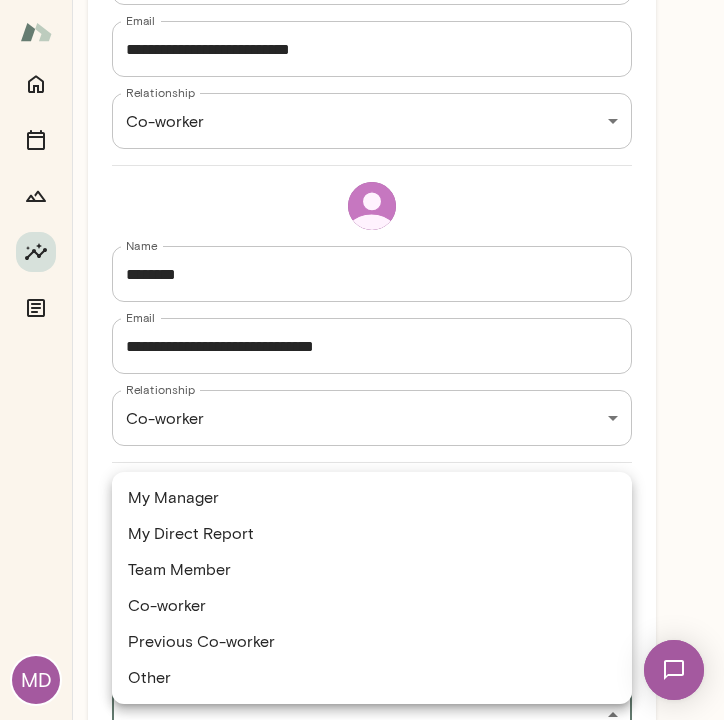 click on "MD Insights Peer Insights New Survey Get started Example Insights See example results Get started Add recipients Send survey Add Recipients Add at least 5 recipients you'd like feedback from, recommended 10 or more. That should be big enough to not be able to guess who said what as feedback will be anonymous. Name [NAME] Name Email [EMAIL] Email Relationship Co-worker [RELATIONSHIP] Relationship Name [NAME] Name Email [EMAIL] Email Relationship Co-worker [RELATIONSHIP] Relationship Name [NAME] Name Email [EMAIL] Email Relationship ​ Relationship Name Name Email Email Relationship ​ Relationship Name Name Email Email Relationship ​ Relationship Back Continue Home Sessions Growth My Manager My Direct Report Team Member Co-worker Previous Co-worker Other" at bounding box center (362, 0) 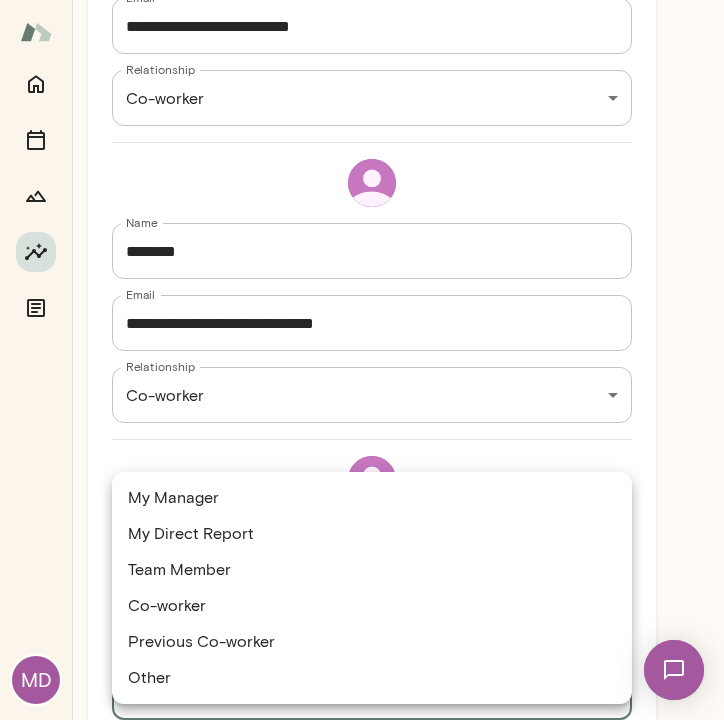 click on "Team Member" at bounding box center (372, 570) 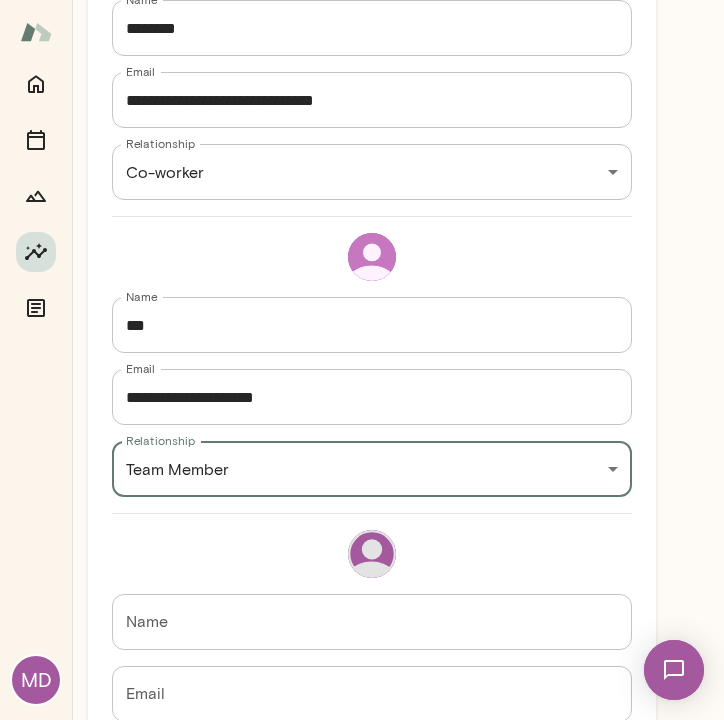 scroll, scrollTop: 926, scrollLeft: 0, axis: vertical 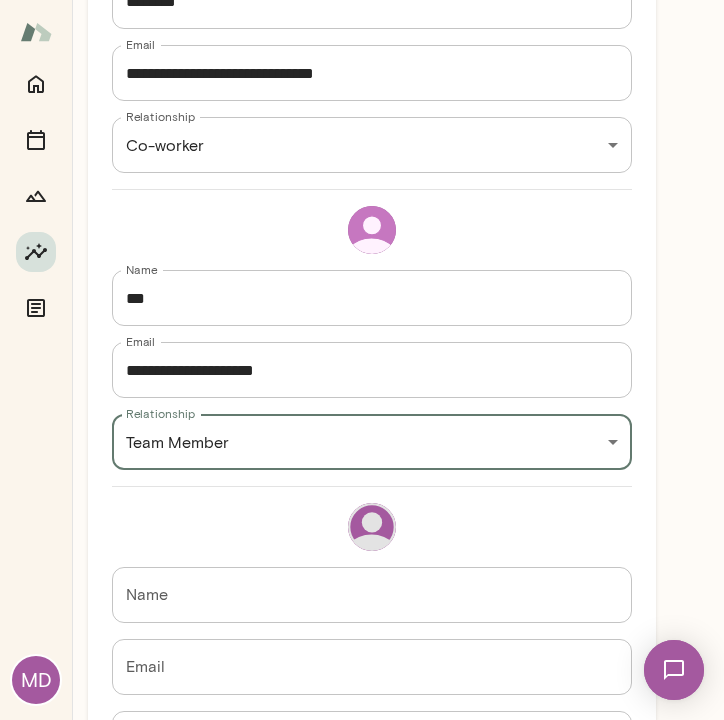 click on "Name" at bounding box center (372, 595) 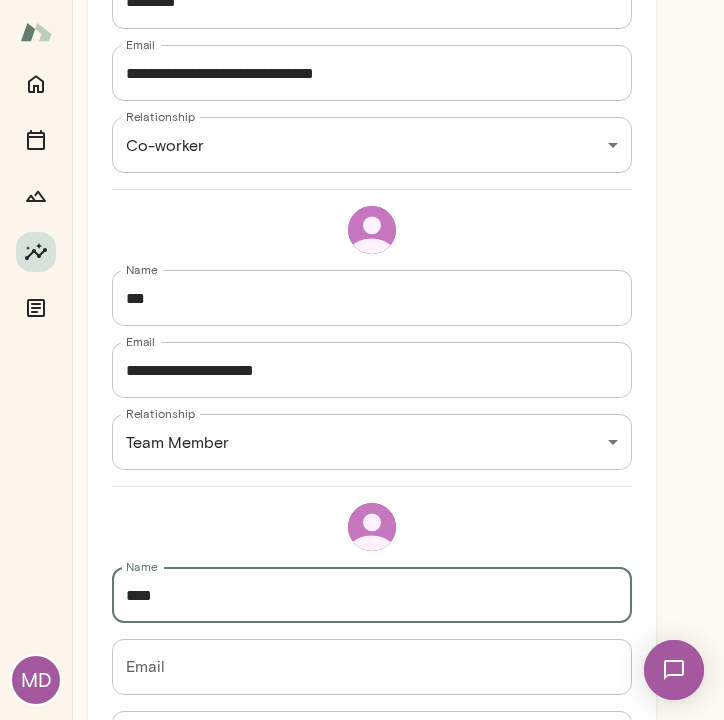 type on "****" 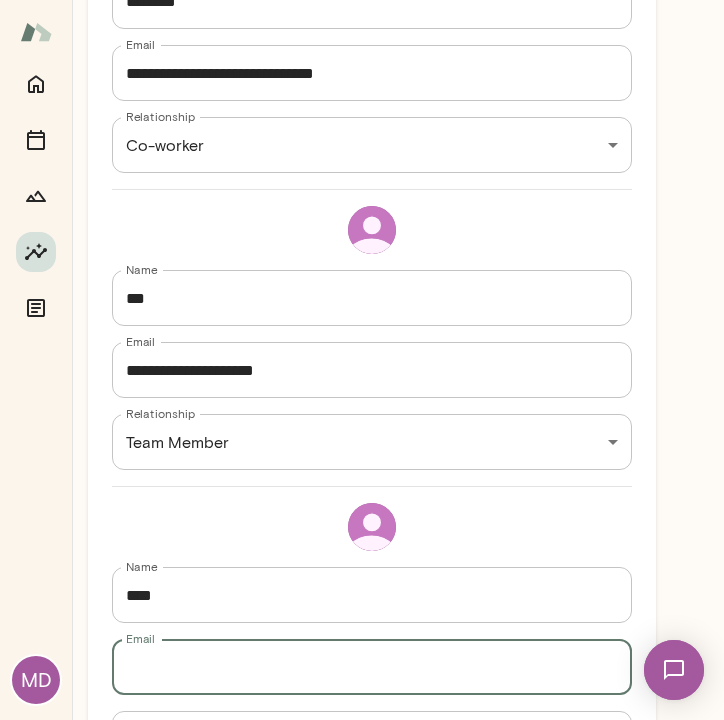 click on "Email" at bounding box center (372, 667) 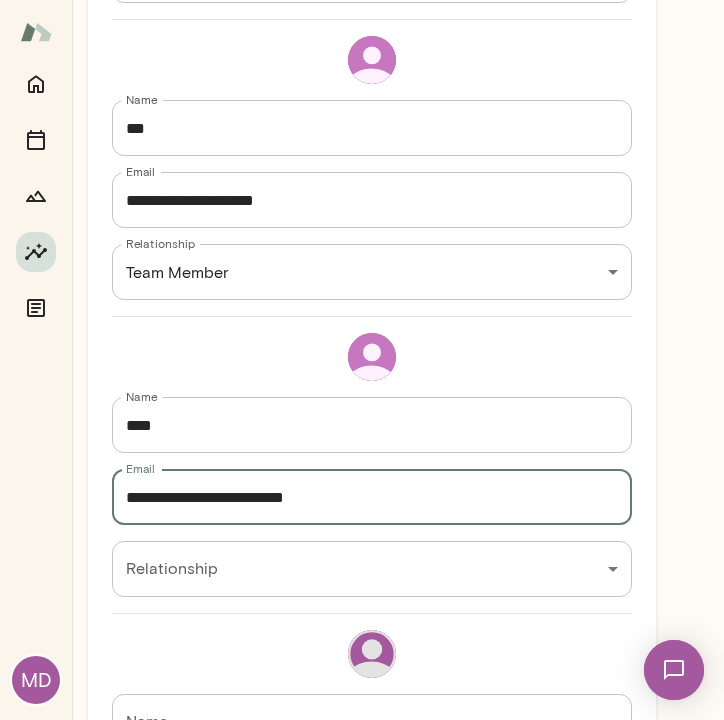scroll, scrollTop: 1097, scrollLeft: 0, axis: vertical 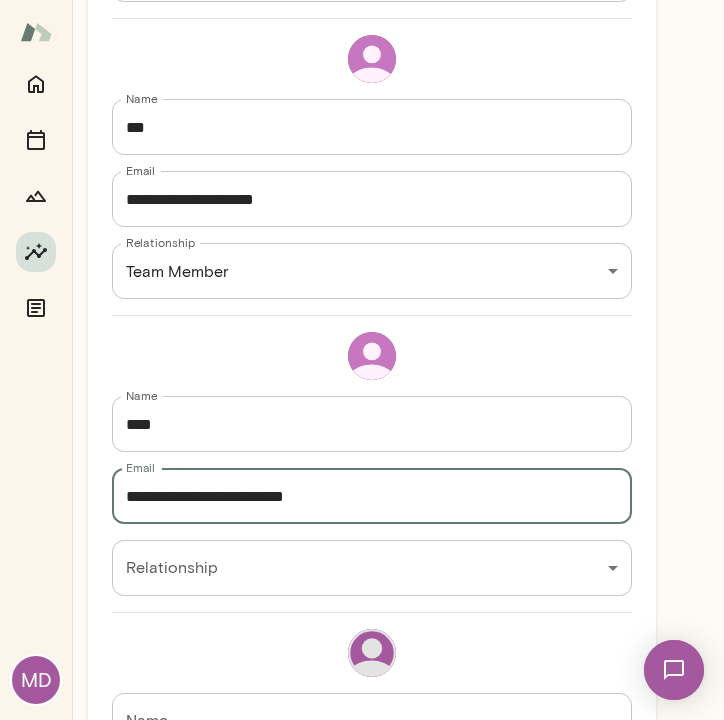 type on "**********" 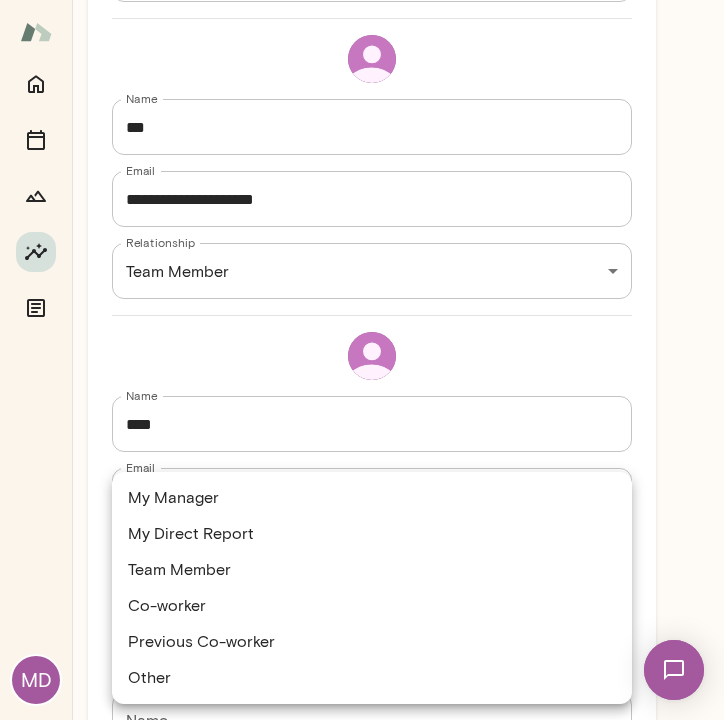 click on "Co-worker" at bounding box center [372, 606] 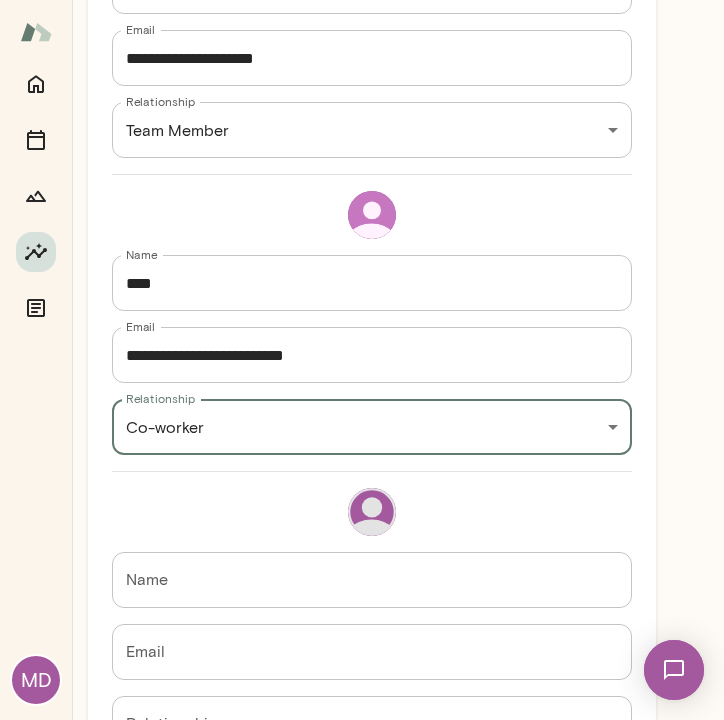scroll, scrollTop: 1269, scrollLeft: 0, axis: vertical 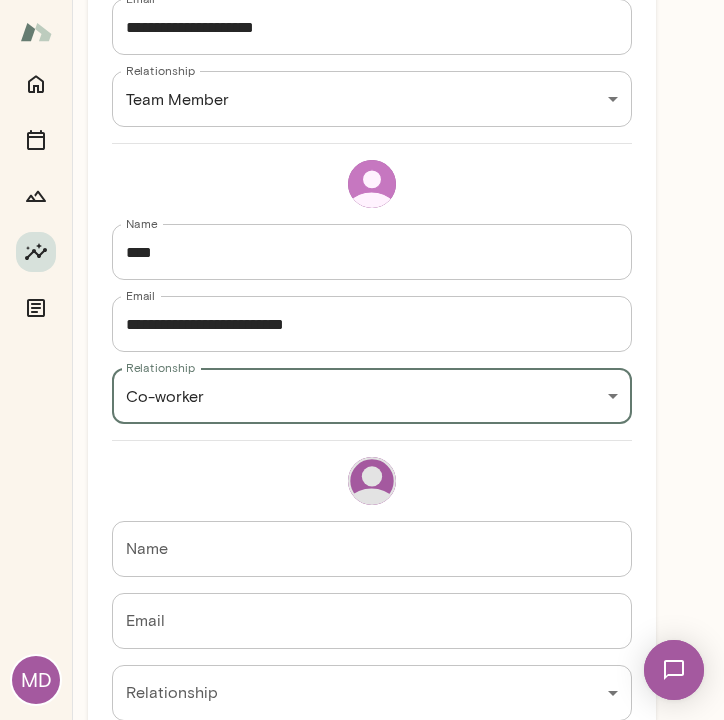 click on "Name" at bounding box center [372, 549] 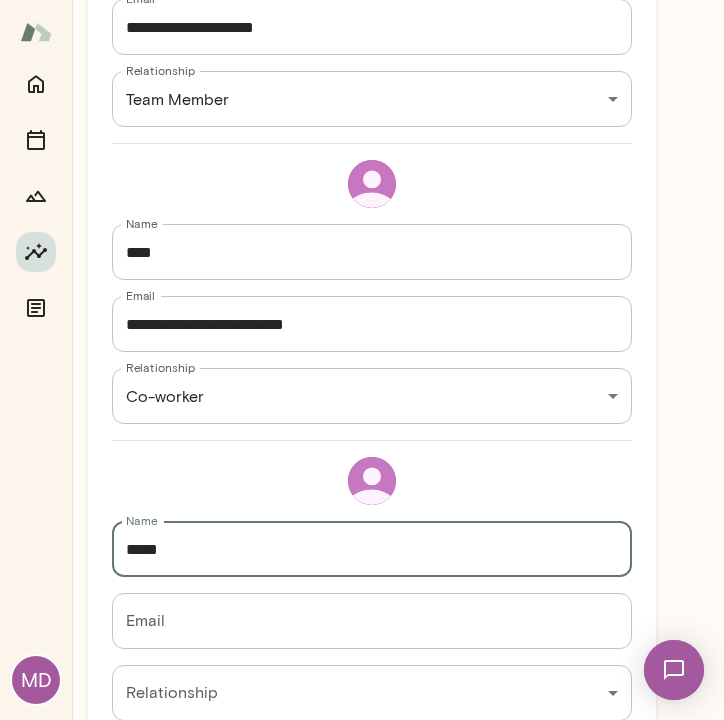 type on "*****" 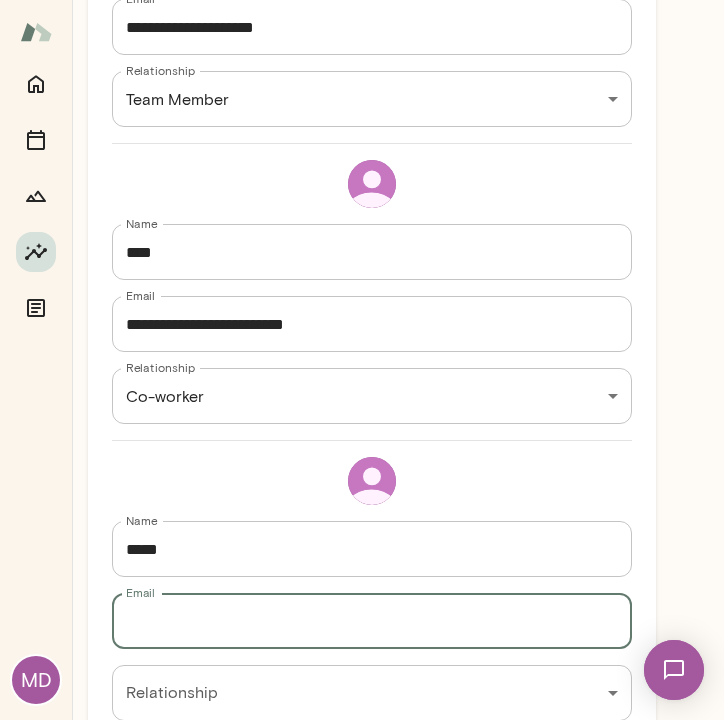 click on "Email" at bounding box center [372, 621] 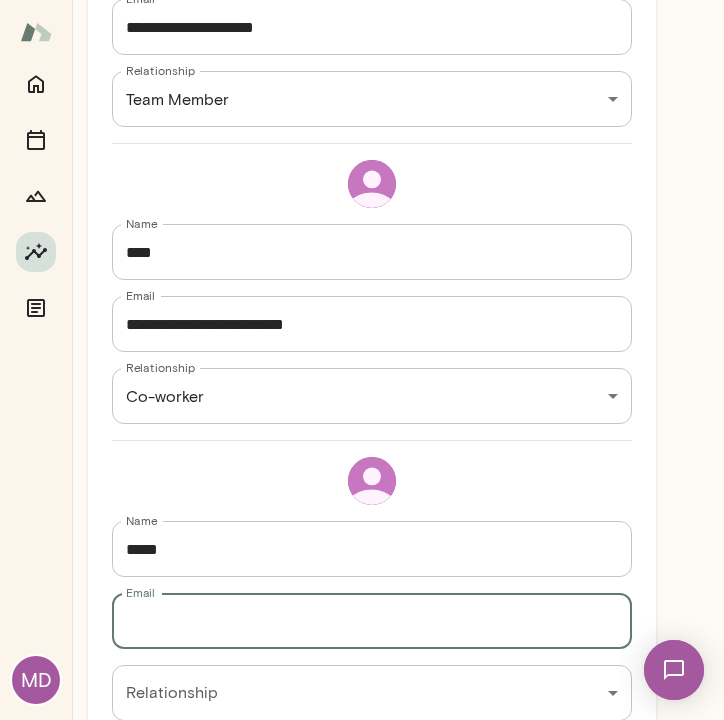 paste on "**********" 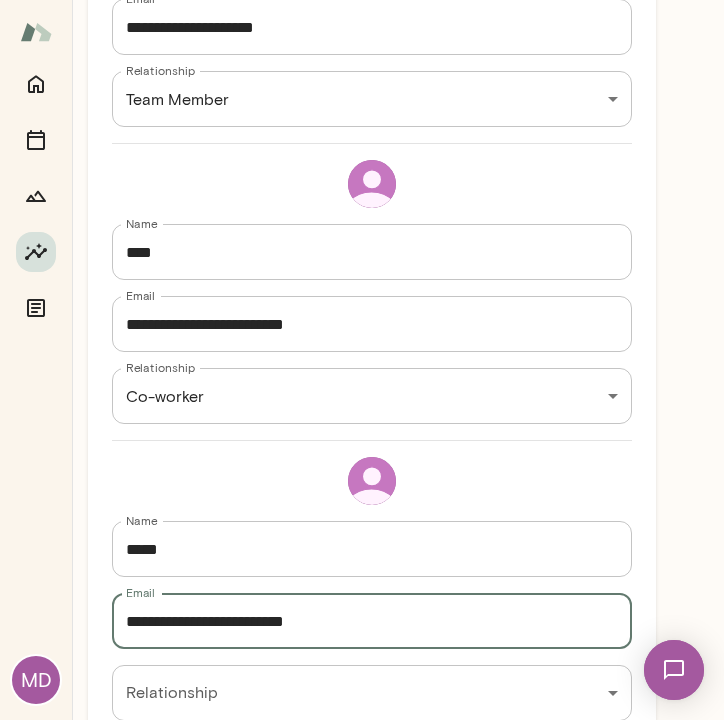 type on "**********" 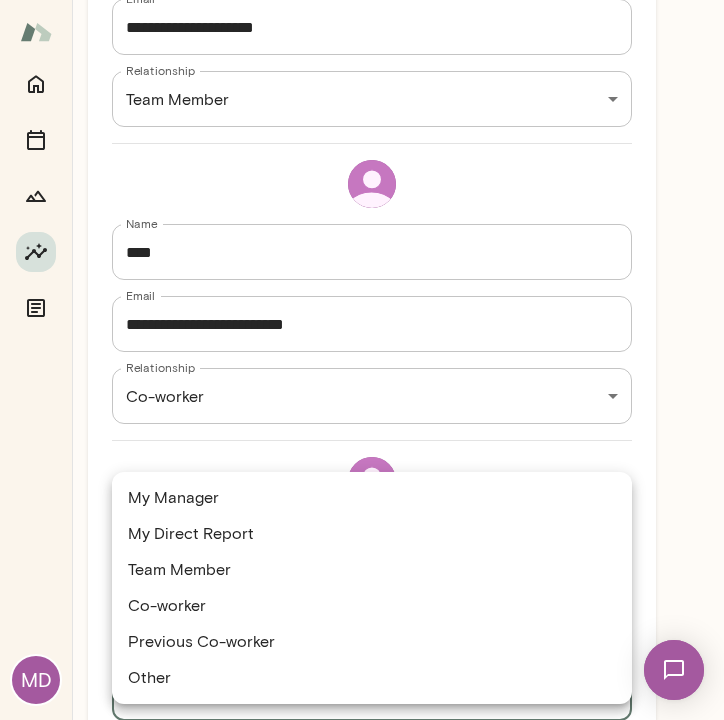 click on "**********" at bounding box center [362, 0] 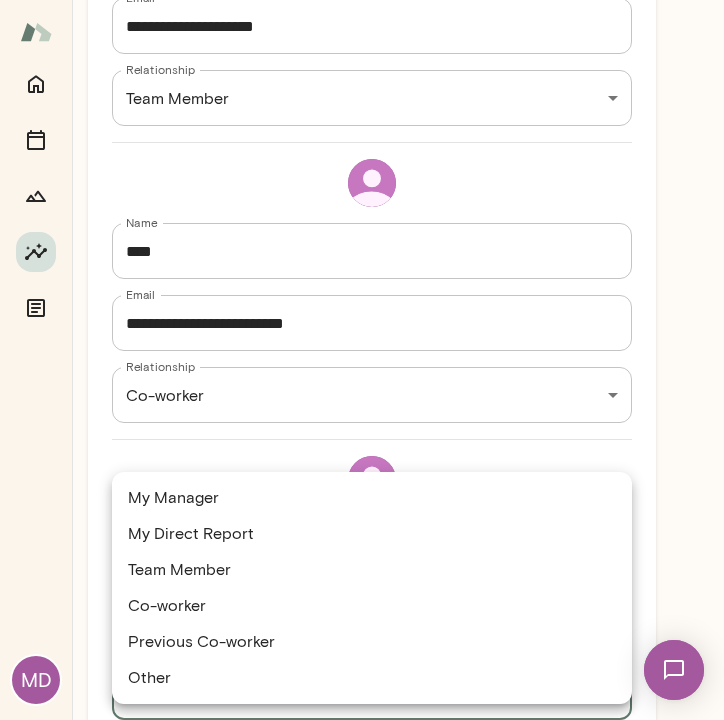click on "Team Member" at bounding box center (372, 570) 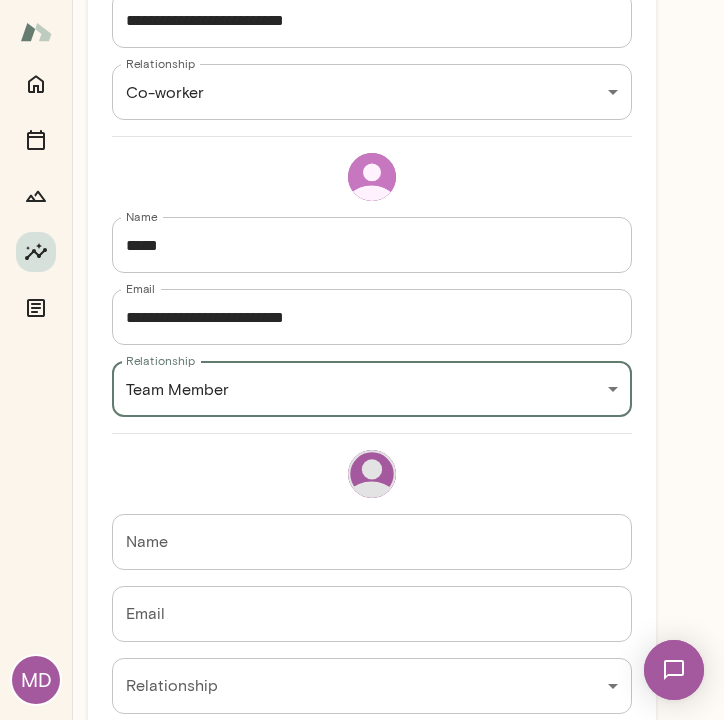 scroll, scrollTop: 1576, scrollLeft: 0, axis: vertical 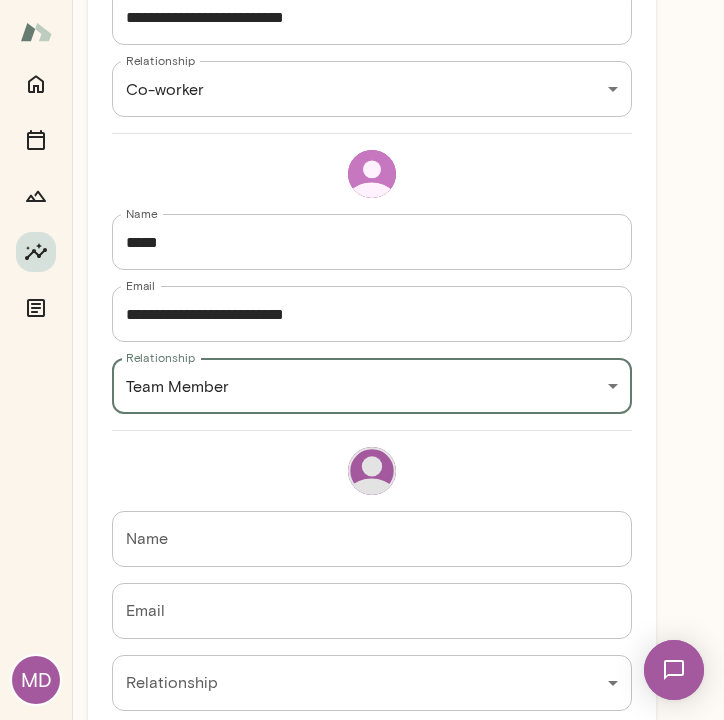 click on "Name" at bounding box center (372, 539) 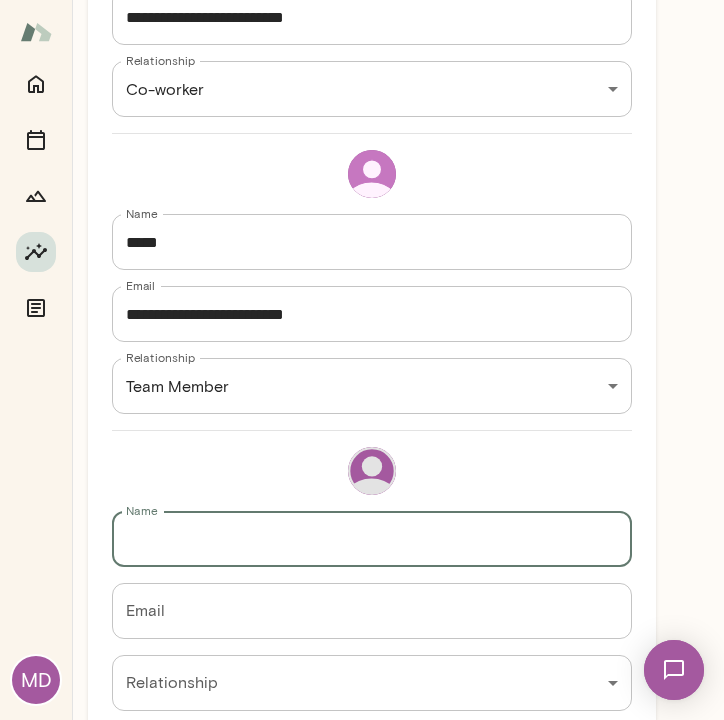 click on "Name" at bounding box center (372, 539) 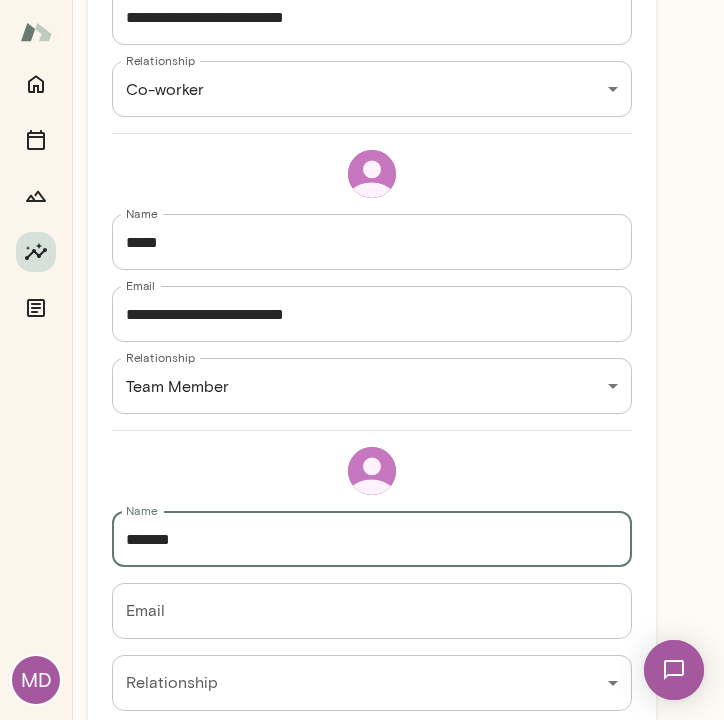type on "*******" 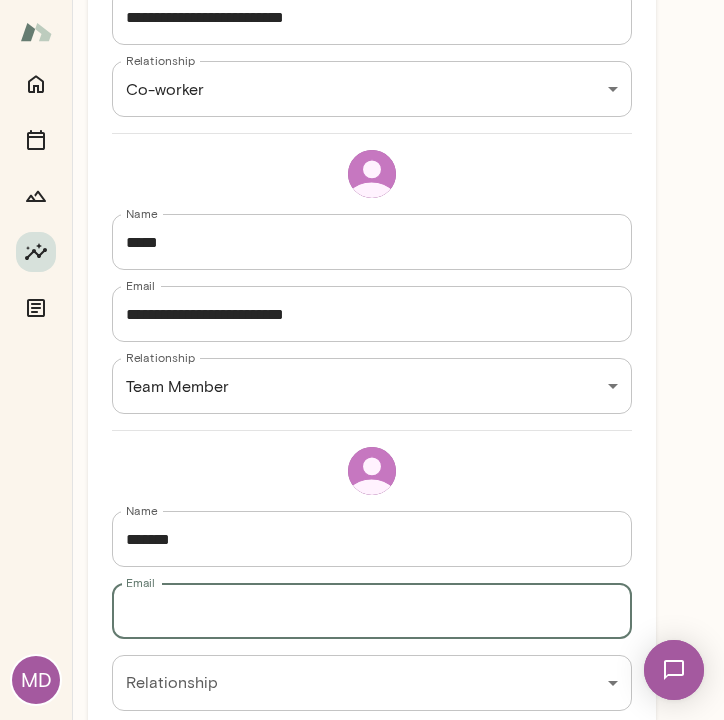 click on "Email" at bounding box center (372, 611) 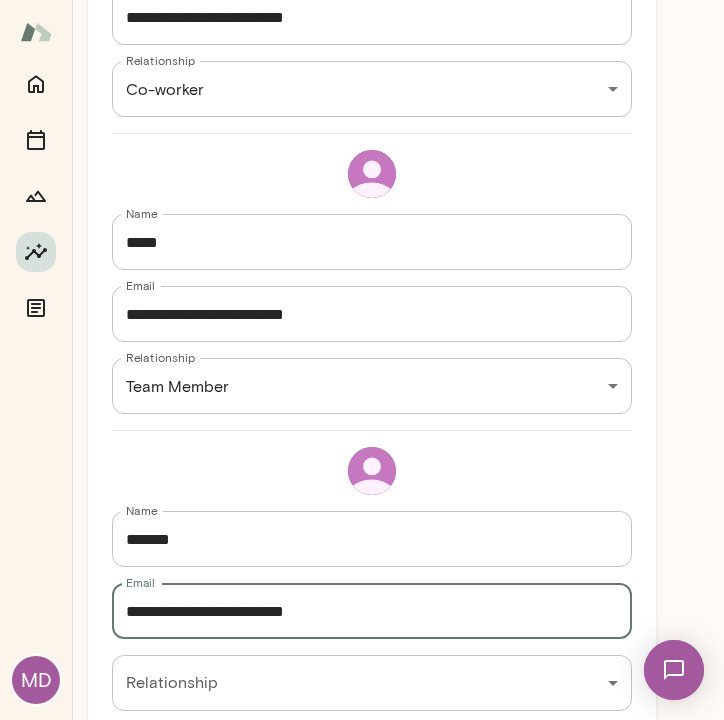 type on "**********" 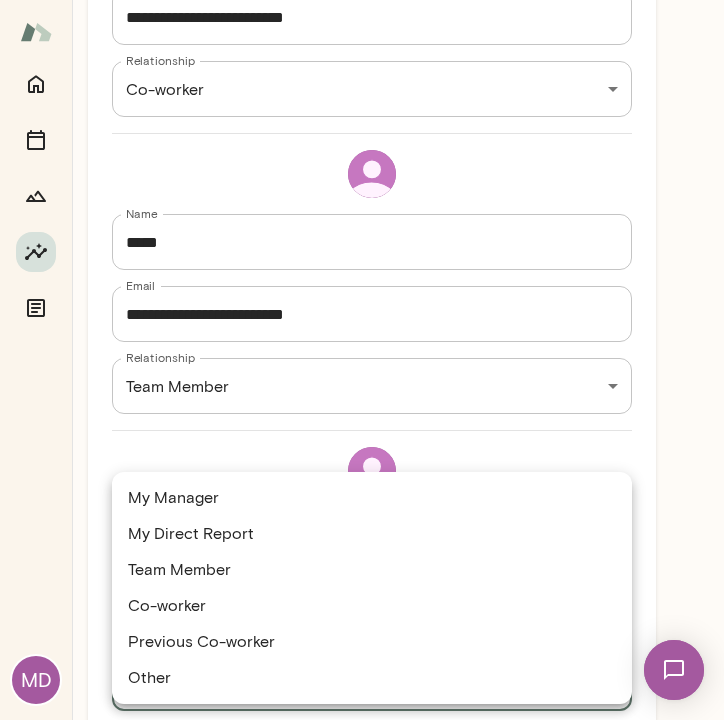 click on "MD Insights Peer Insights New Survey Get started Example Insights See example results Get started Add recipients Send survey Add Recipients Add at least 5 recipients you'd like feedback from, recommended 10 or more. That should be big enough to not be able to guess who said what as feedback will be anonymous. Name [NAME] Name Email [EMAIL] Email Relationship Co-worker [RELATIONSHIP] Relationship Name [NAME] Name Email [EMAIL] Email Relationship Co-worker [RELATIONSHIP] Relationship Name [NAME] Name Email [EMAIL] Email Relationship Team Member [RELATIONSHIP] Relationship Name [NAME] Name Email [EMAIL] Email Relationship Co-worker [RELATIONSHIP] Relationship Name [NAME] Name Email [EMAIL] Email Relationship Team Member [RELATIONSHIP] Relationship Name [NAME] Name Email [EMAIL] Email Relationship ​ Relationship Name Name Email Email Relationship ​ Relationship Back Continue Home Sessions Growth My Manager Team Member" at bounding box center (362, 0) 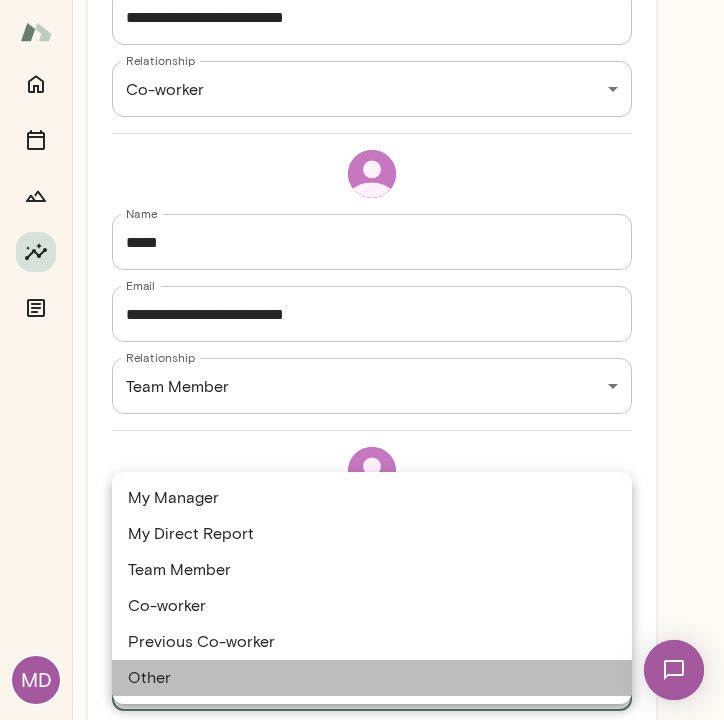 click on "Other" at bounding box center (372, 678) 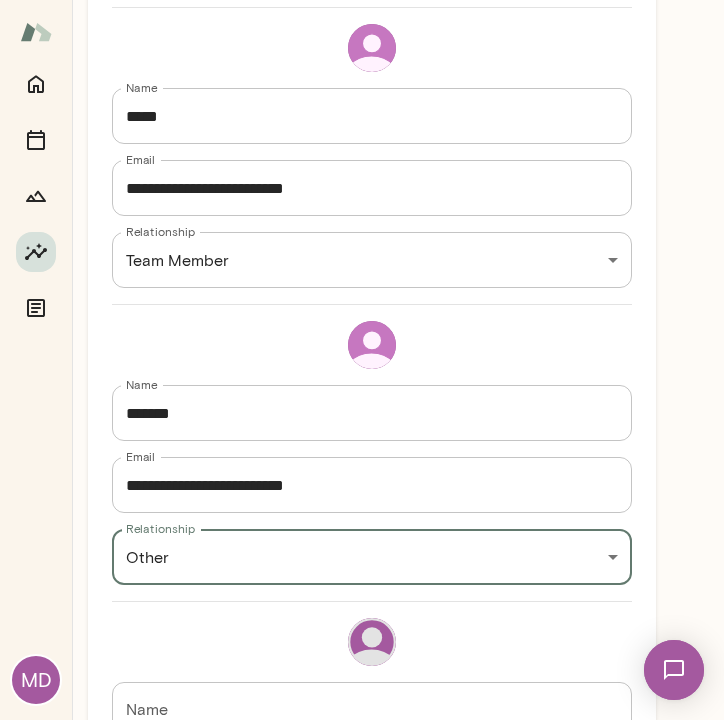 scroll, scrollTop: 1759, scrollLeft: 0, axis: vertical 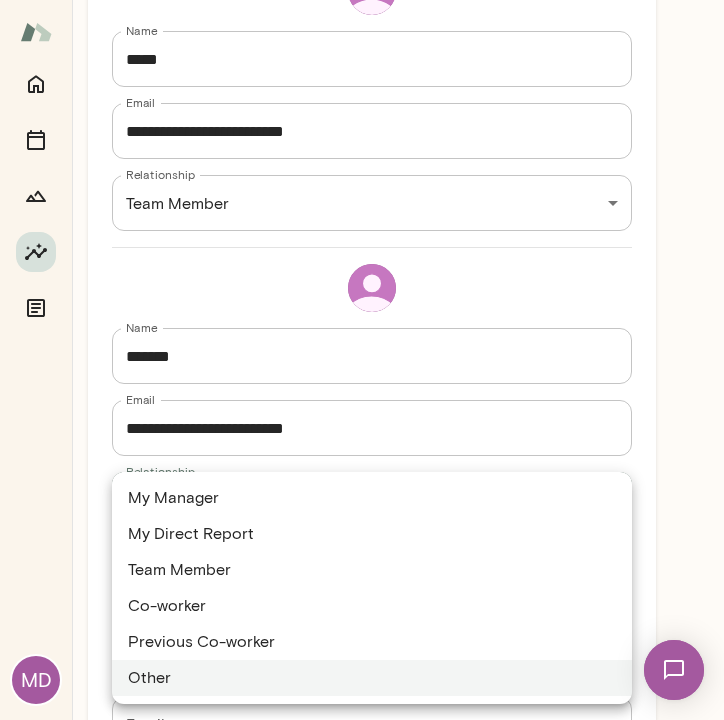 click on "MD Insights Peer Insights New Survey Get started Example Insights See example results Get started Add recipients Send survey Add Recipients Add at least 5 recipients you'd like feedback from, recommended 10 or more. That should be big enough to not be able to guess who said what as feedback will be anonymous. Name [NAME] Name Email [EMAIL] Email Relationship Co-worker Relationship Name [NAME] Email [EMAIL] Relationship Co-worker Relationship Name [NAME] Name Email [EMAIL] Relationship Team Member Relationship Name [NAME] Name Email [EMAIL] Relationship Co-worker Relationship Name [NAME] Email [EMAIL] Relationship Team Member Relationship Name [NAME] Name Email [EMAIL] Relationship Other Relationship Name [NAME] Name Email [EMAIL] Email Relationship  Relationship Back Continue Home Sessions Growth My Manager Other" at bounding box center [362, 0] 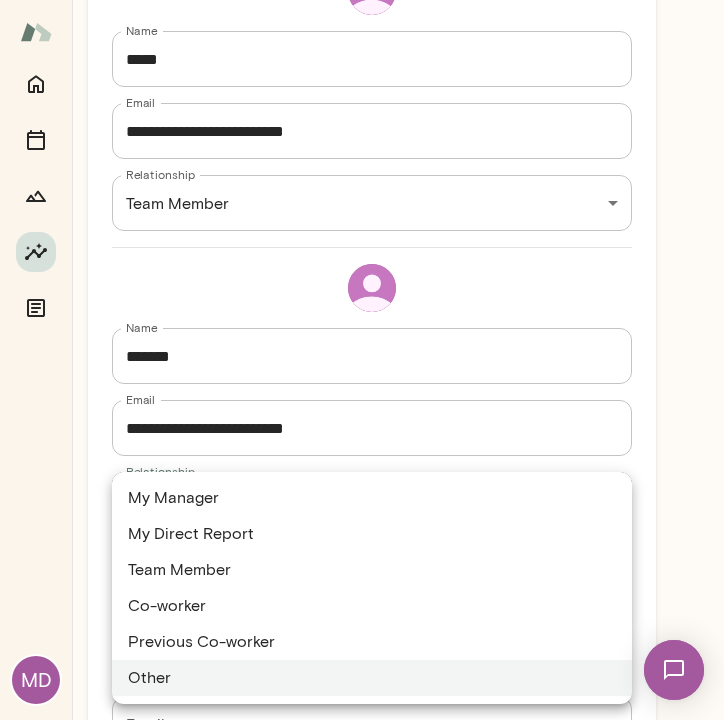 click on "Co-worker" at bounding box center [372, 606] 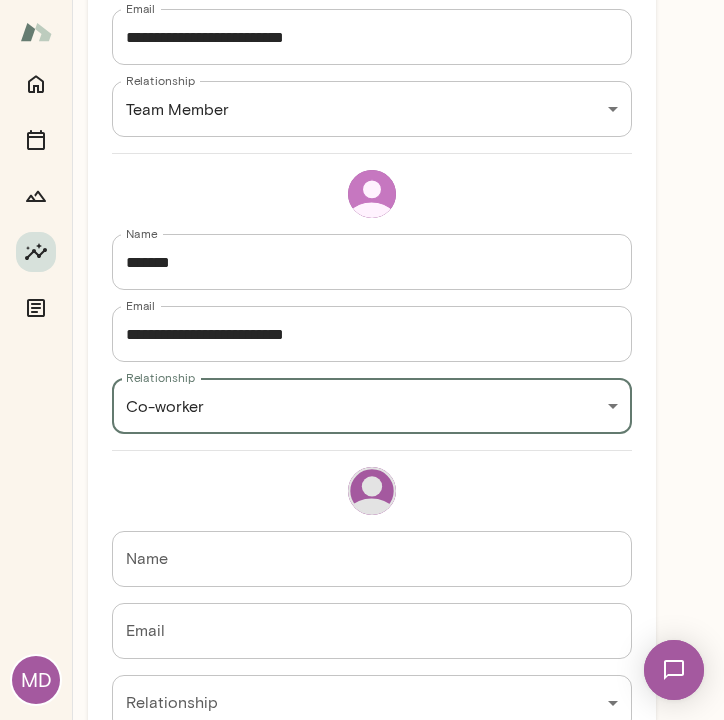 scroll, scrollTop: 1854, scrollLeft: 0, axis: vertical 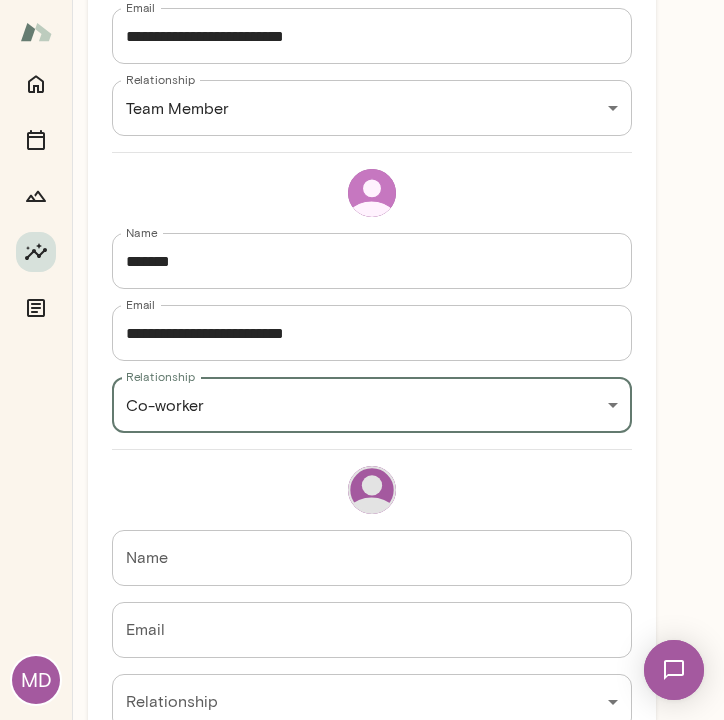 click on "Name" at bounding box center [372, 558] 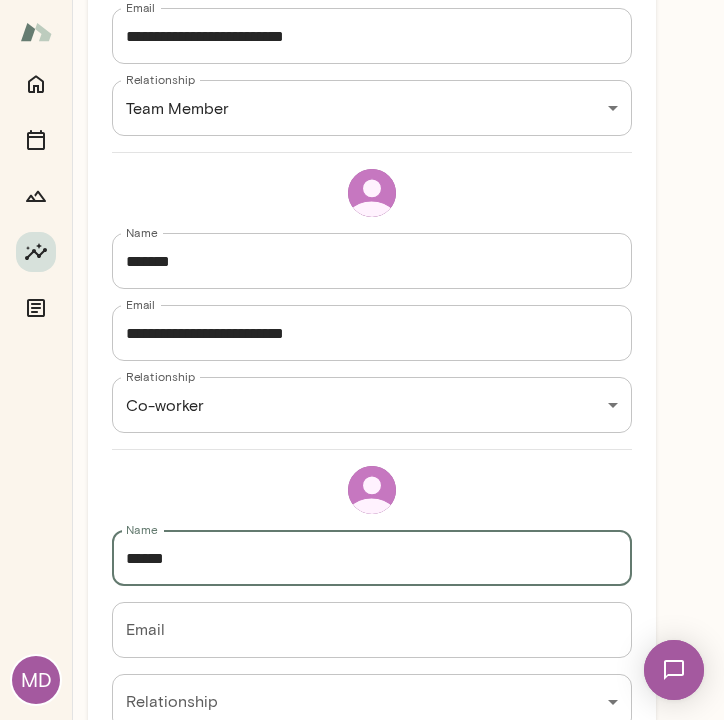 type on "******" 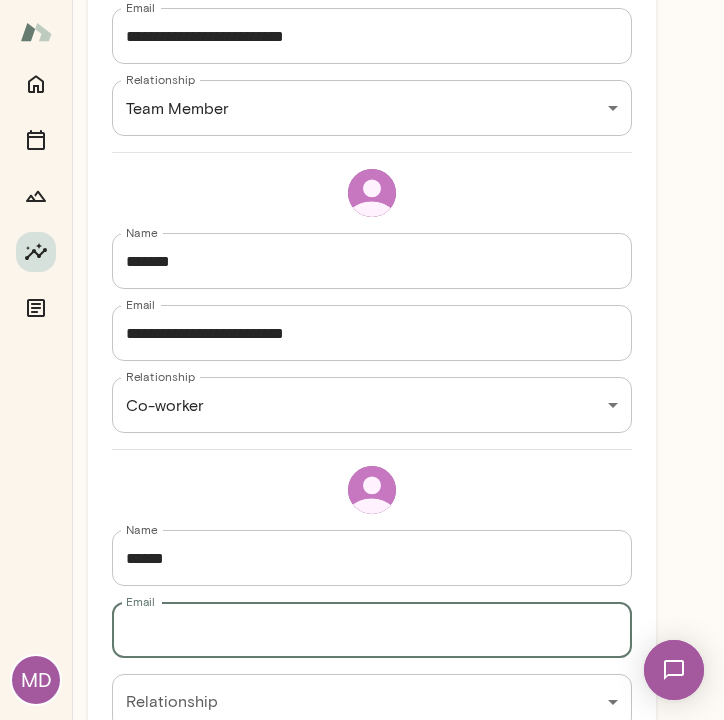paste on "**********" 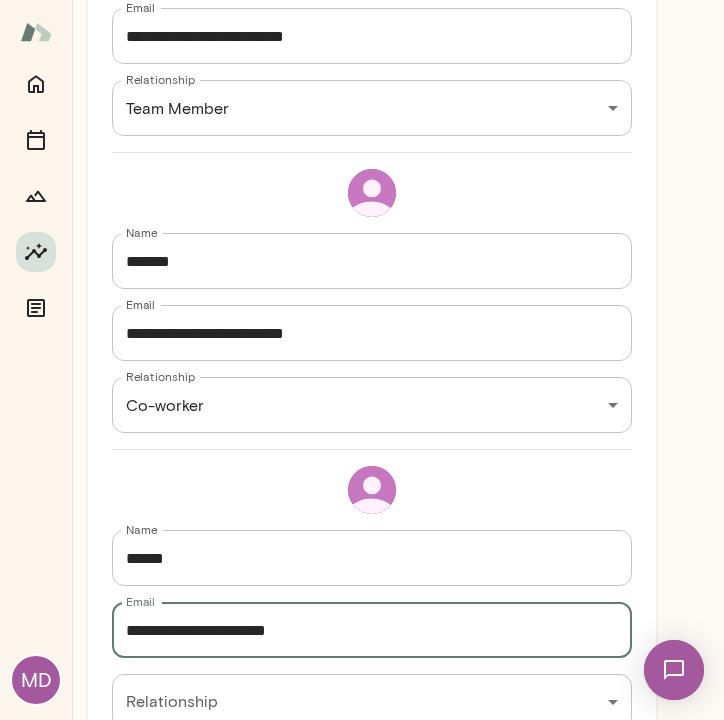 type on "**********" 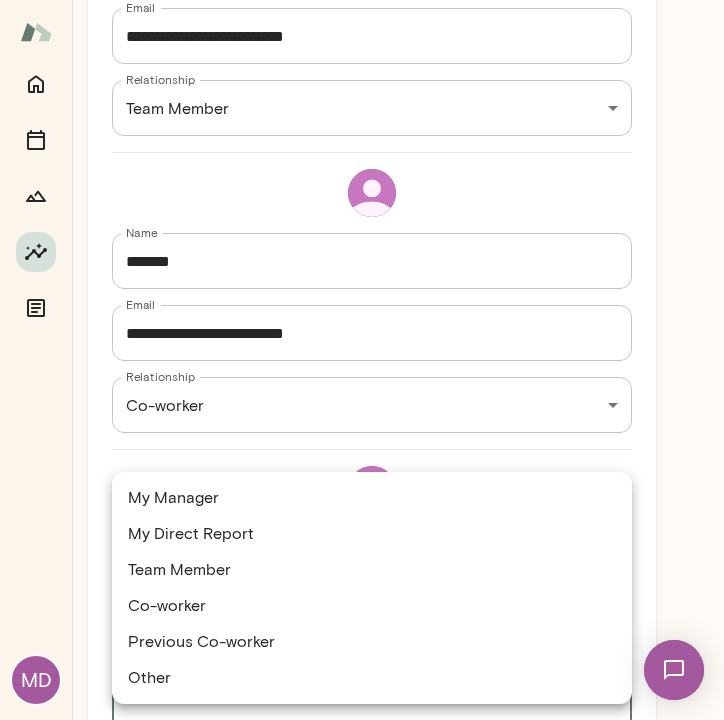 click on "**********" at bounding box center [362, 0] 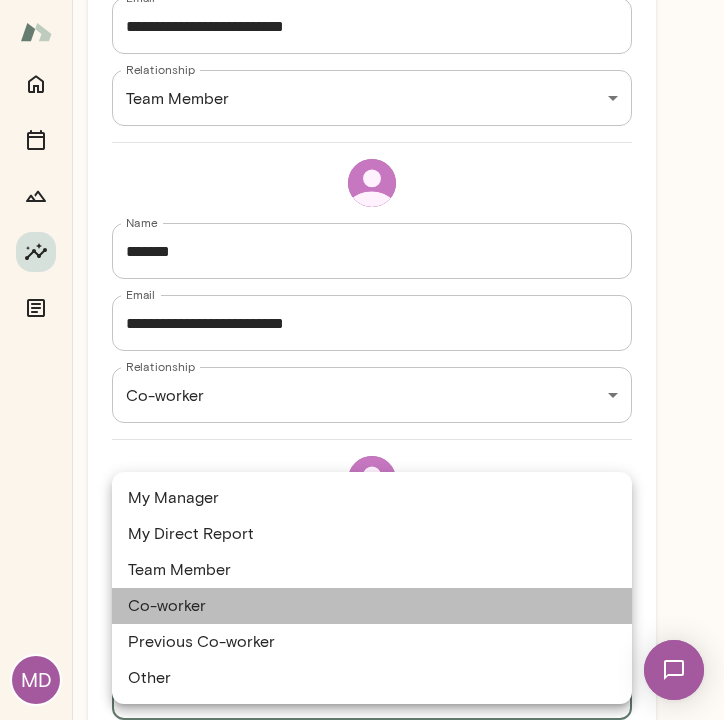 click on "Co-worker" at bounding box center [372, 606] 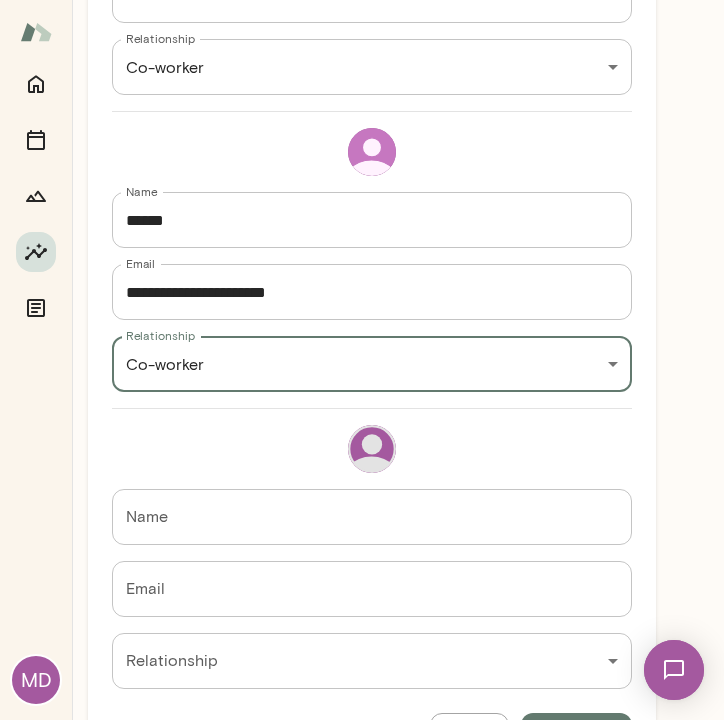 scroll, scrollTop: 2201, scrollLeft: 0, axis: vertical 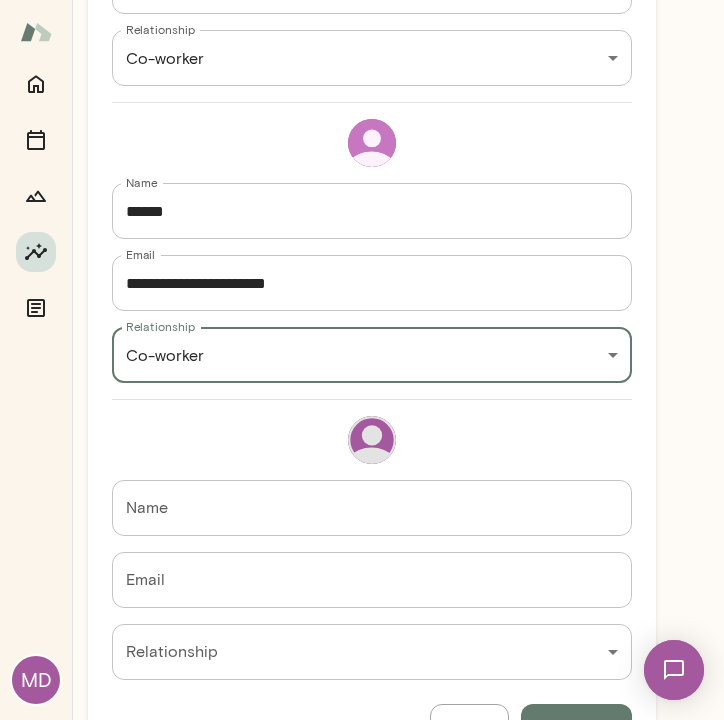 click on "Name" at bounding box center (372, 508) 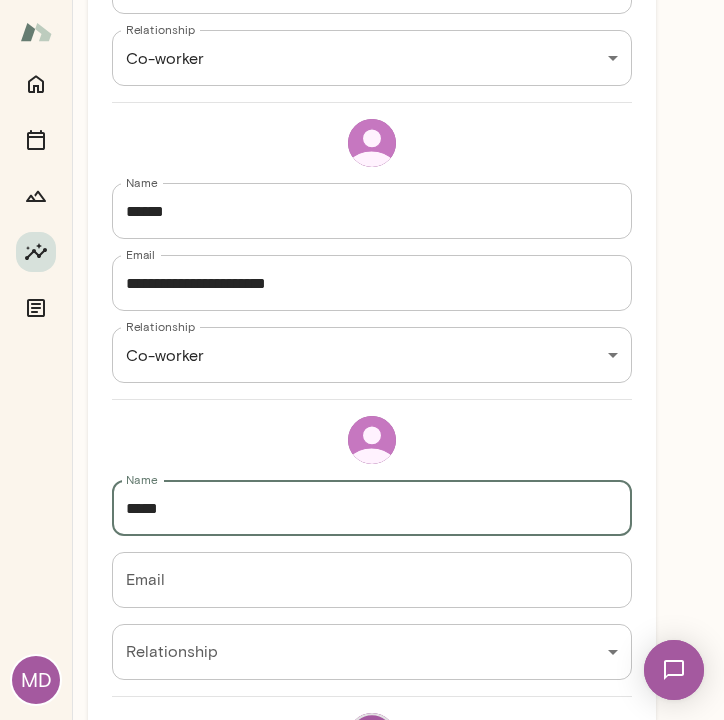 type on "*****" 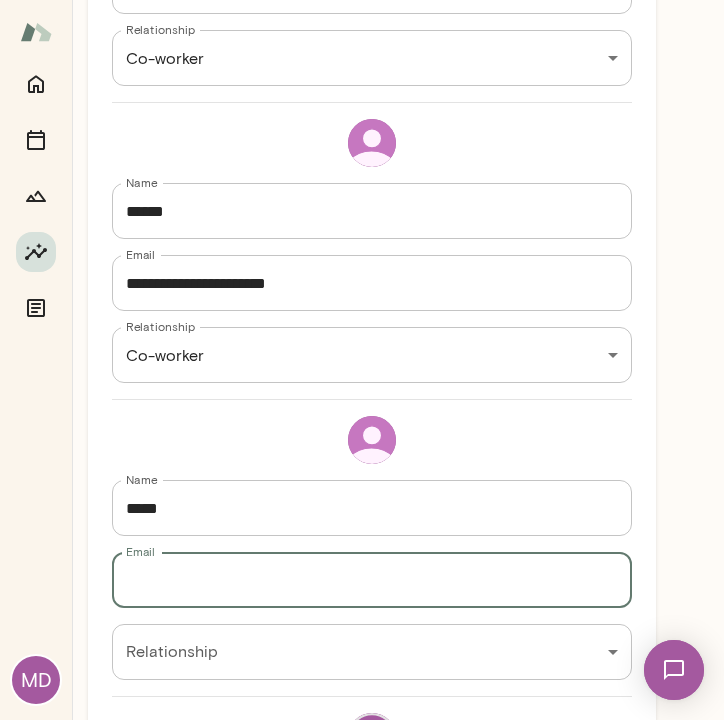 click on "Email" at bounding box center (372, 580) 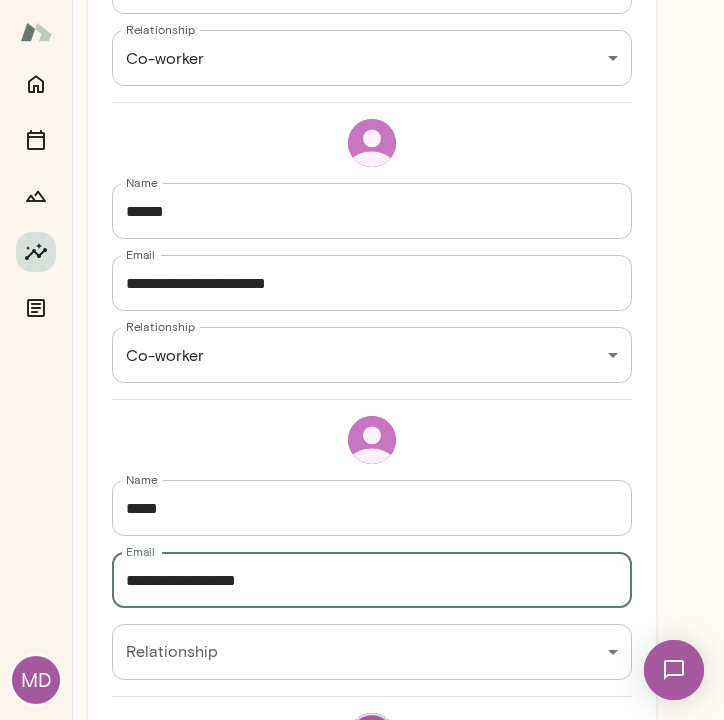 type on "**********" 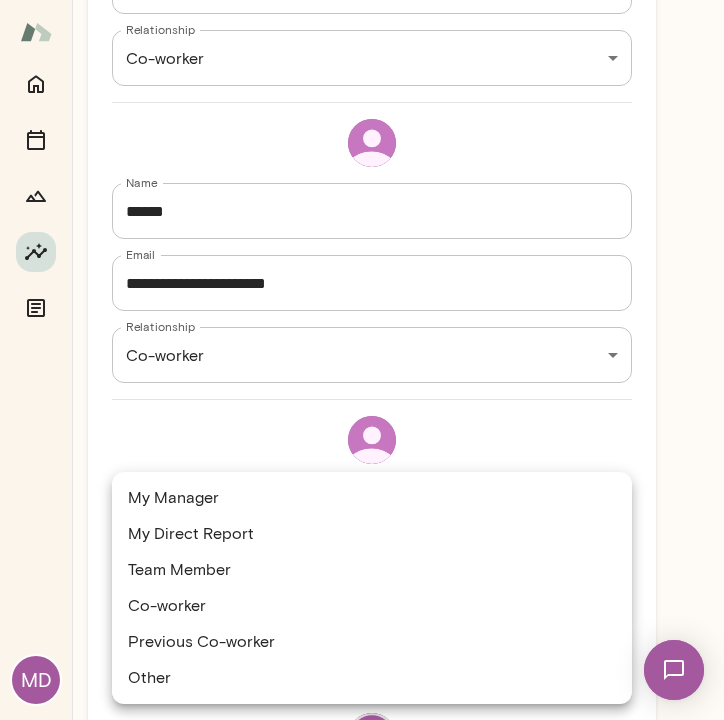 click on "MD Insights Peer Insights New Survey Get started Example Insights See example results Get started Add recipients Send survey Add Recipients Add at least 5 recipients you'd like feedback from, recommended 10 or more. That should be big enough to not be able to guess who said what as feedback will be anonymous. Name [NAME] Name Email [EMAIL] Email Relationship Co-worker [RELATIONSHIP] Relationship Name [NAME] Name Email [EMAIL] Email Relationship Co-worker [RELATIONSHIP] Relationship Name [NAME] Name Email [EMAIL] Email Relationship Team Member [RELATIONSHIP] Relationship Name [NAME] Name Email [EMAIL] Email Relationship Co-worker [RELATIONSHIP] Relationship Name [NAME] Name Email [EMAIL] Email Relationship Team Member [RELATIONSHIP] Relationship Name [NAME] Name Email [EMAIL] Email Relationship Co-worker [RELATIONSHIP] Relationship Name [NAME] Name Email [EMAIL] Email Relationship Co-worker [RELATIONSHIP] Name [NAME]" at bounding box center (362, 0) 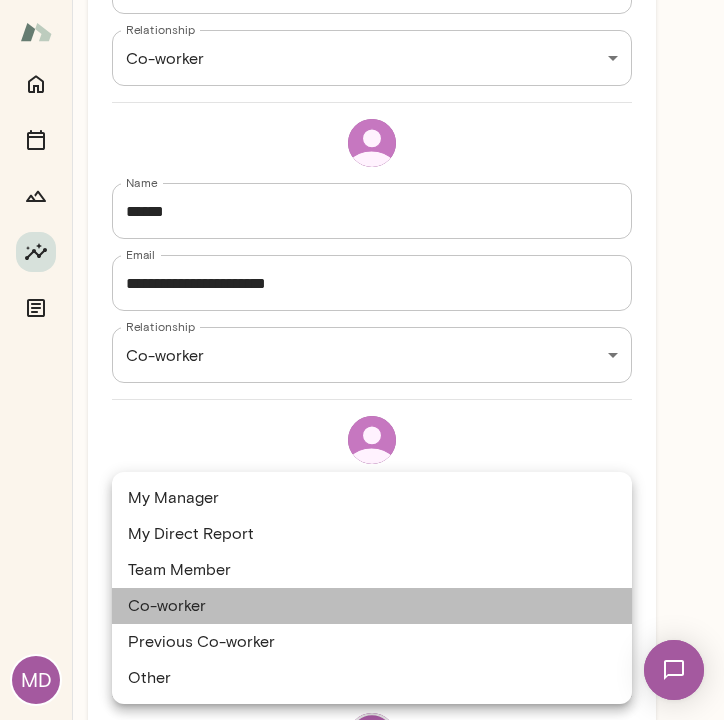 click on "Co-worker" at bounding box center (372, 606) 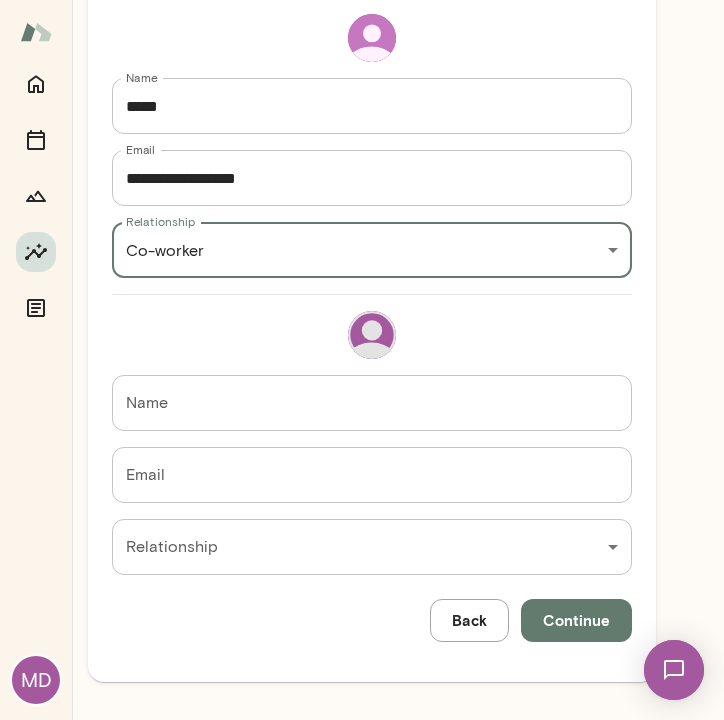 scroll, scrollTop: 2604, scrollLeft: 0, axis: vertical 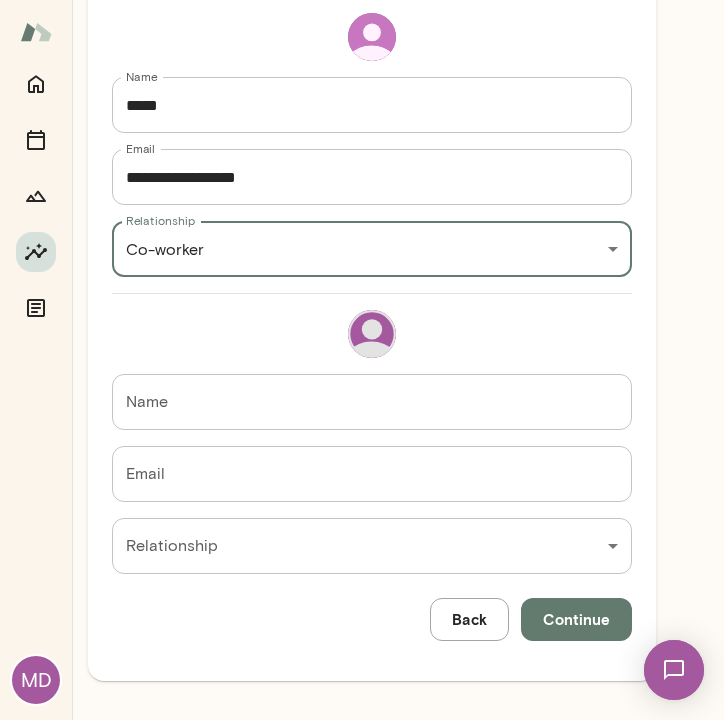 click on "Continue" at bounding box center [576, 619] 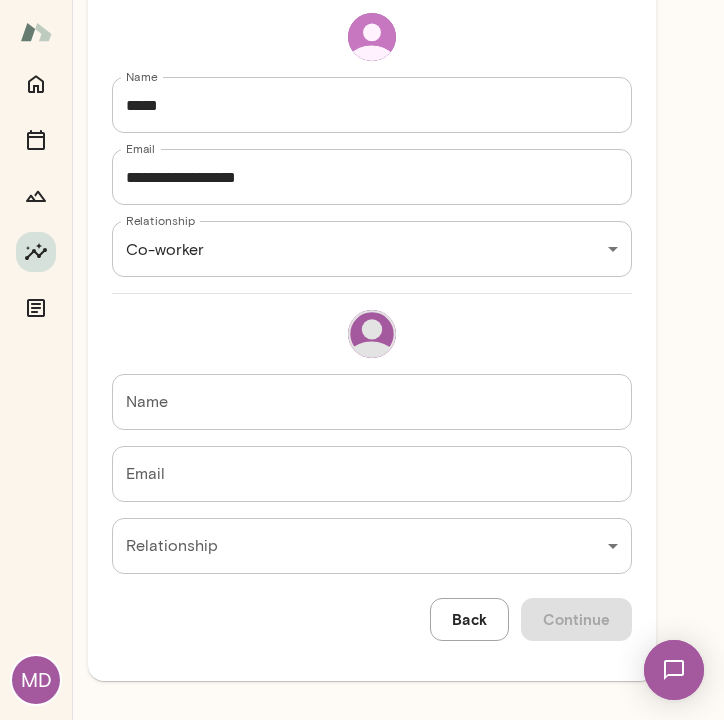 scroll, scrollTop: 245, scrollLeft: 0, axis: vertical 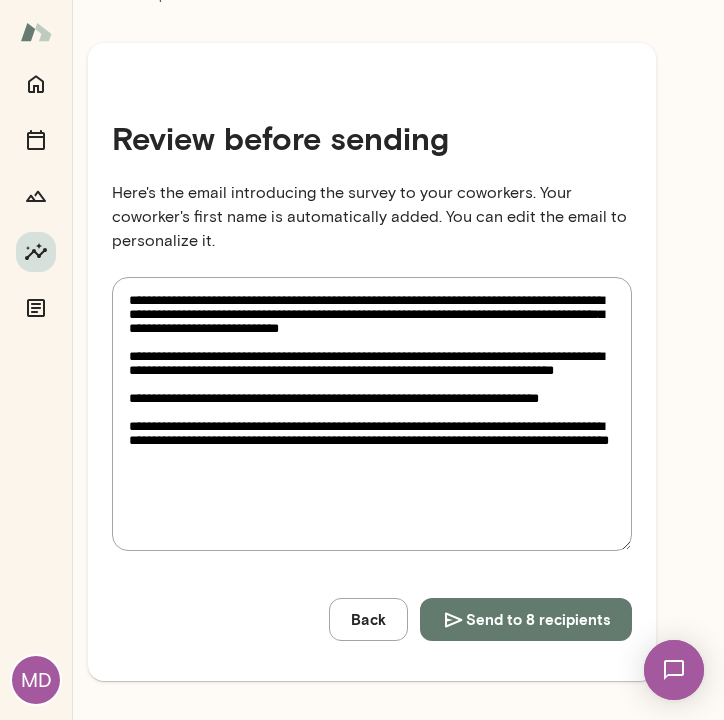 drag, startPoint x: 170, startPoint y: 335, endPoint x: 505, endPoint y: 322, distance: 335.25214 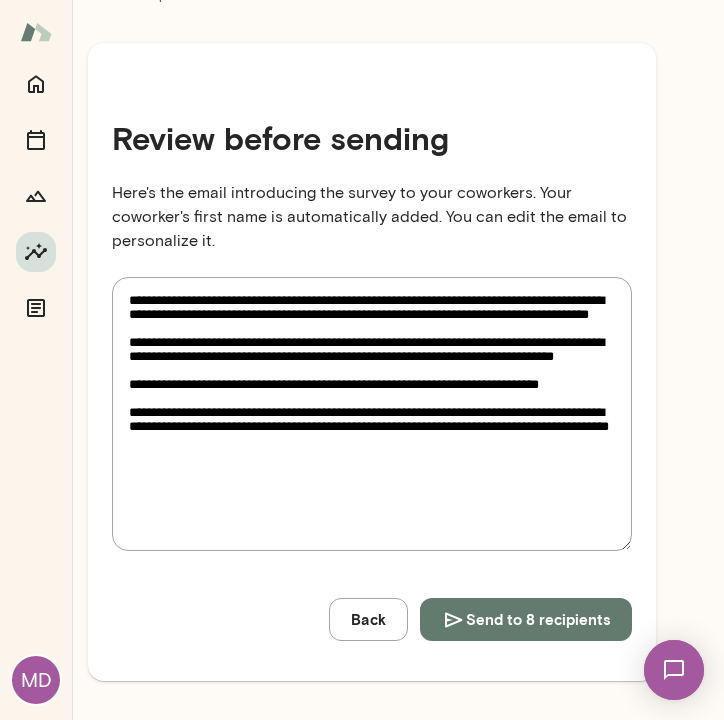 type on "**********" 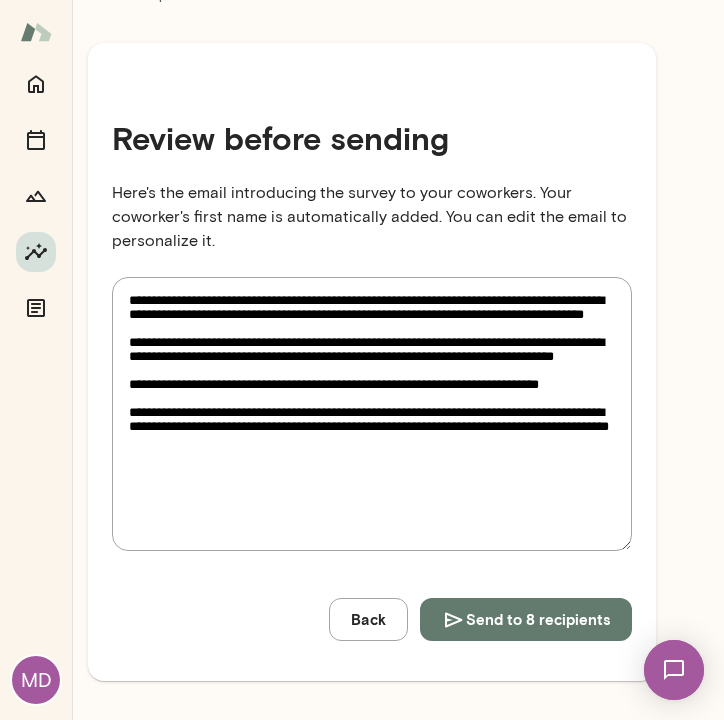 click on "**********" at bounding box center (372, 414) 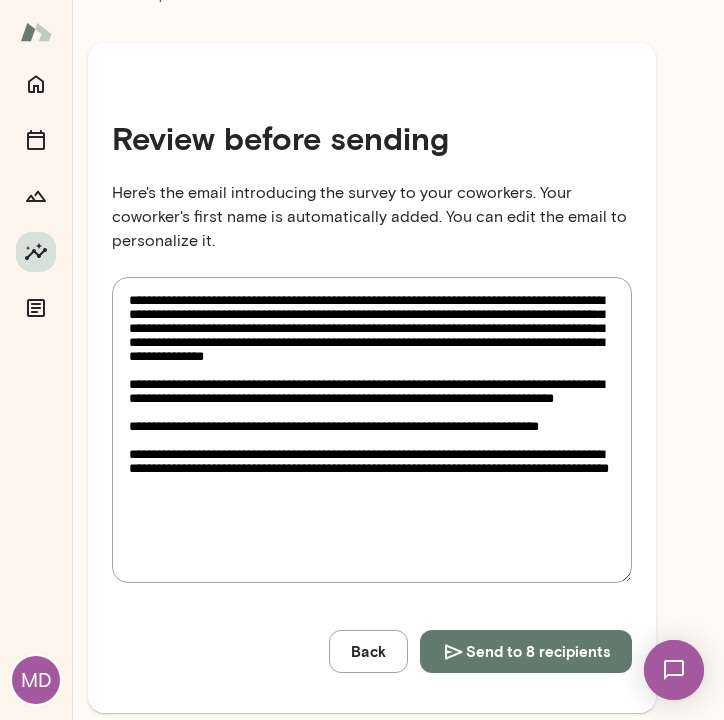 drag, startPoint x: 226, startPoint y: 378, endPoint x: 162, endPoint y: 372, distance: 64.28063 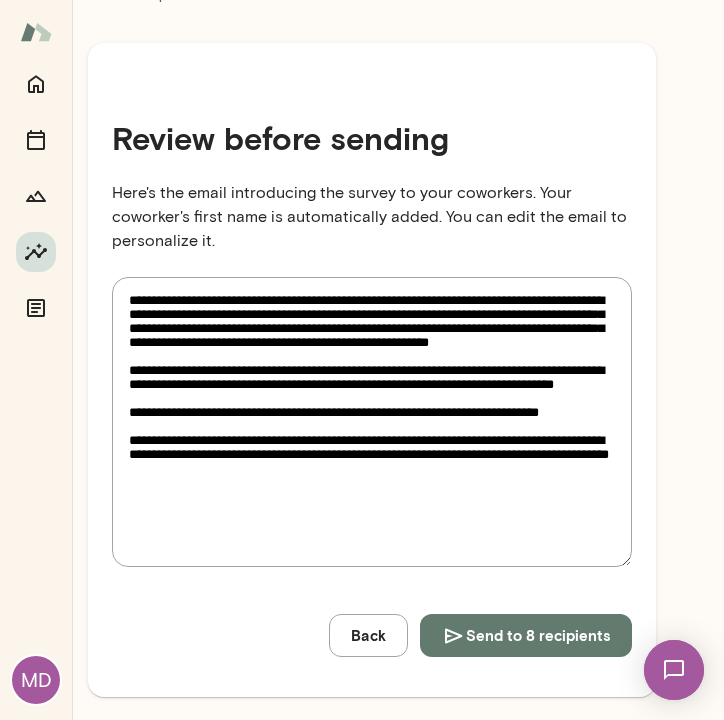 drag, startPoint x: 407, startPoint y: 315, endPoint x: 570, endPoint y: 321, distance: 163.1104 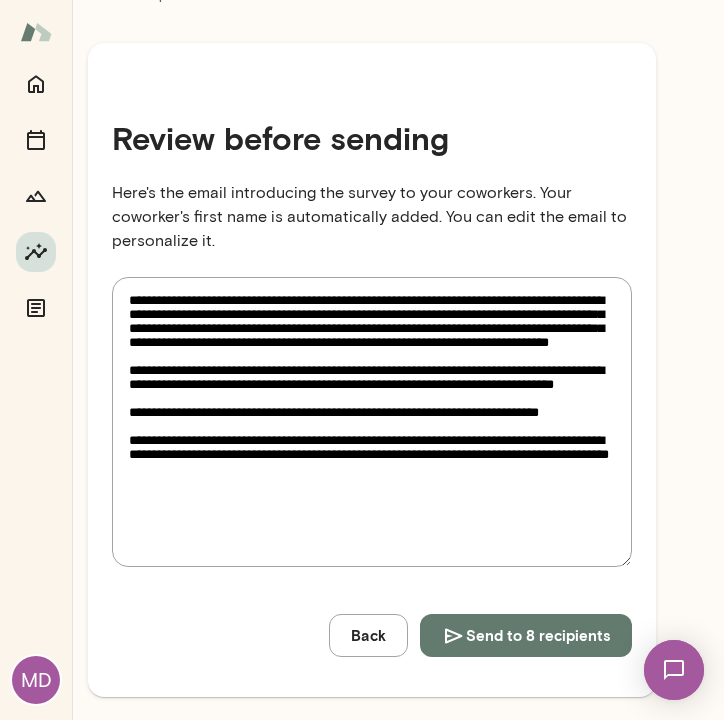 type on "**********" 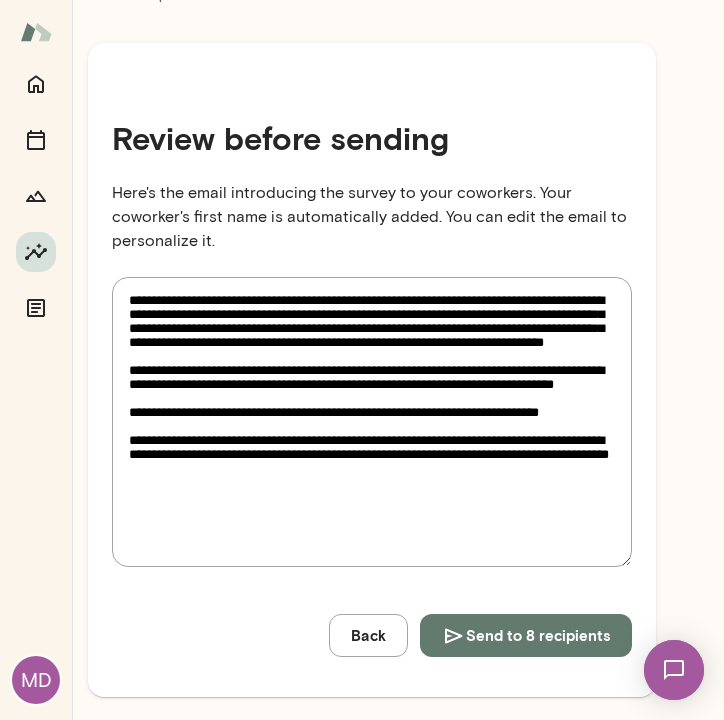drag, startPoint x: 443, startPoint y: 340, endPoint x: 618, endPoint y: 374, distance: 178.27226 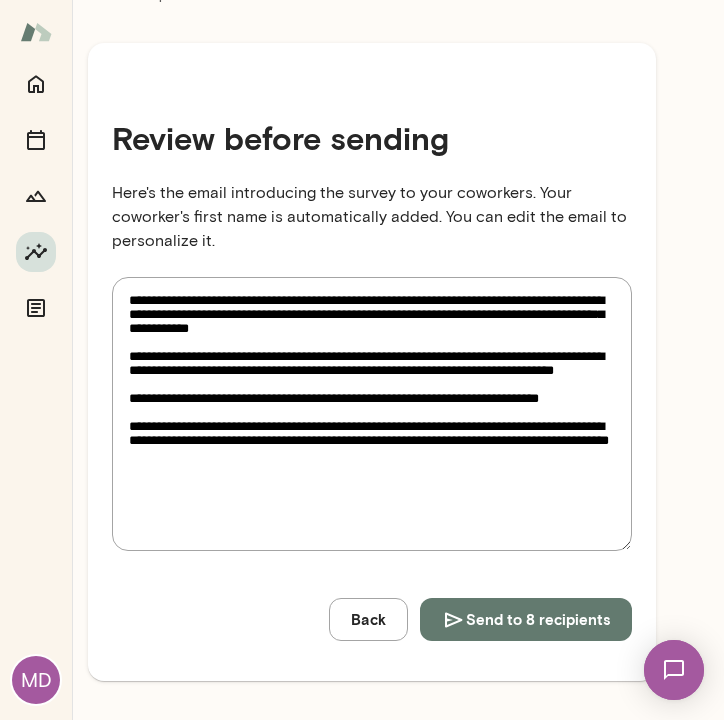type on "**********" 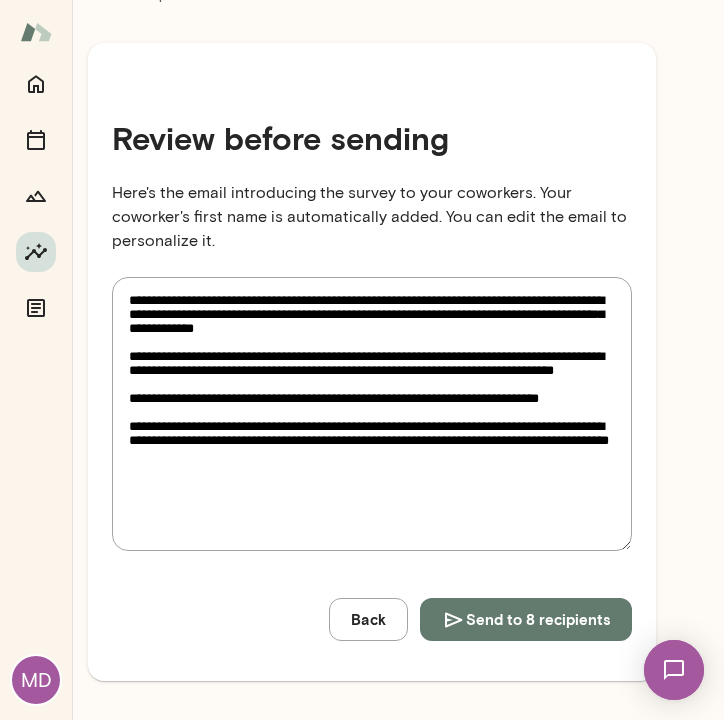 type on "**********" 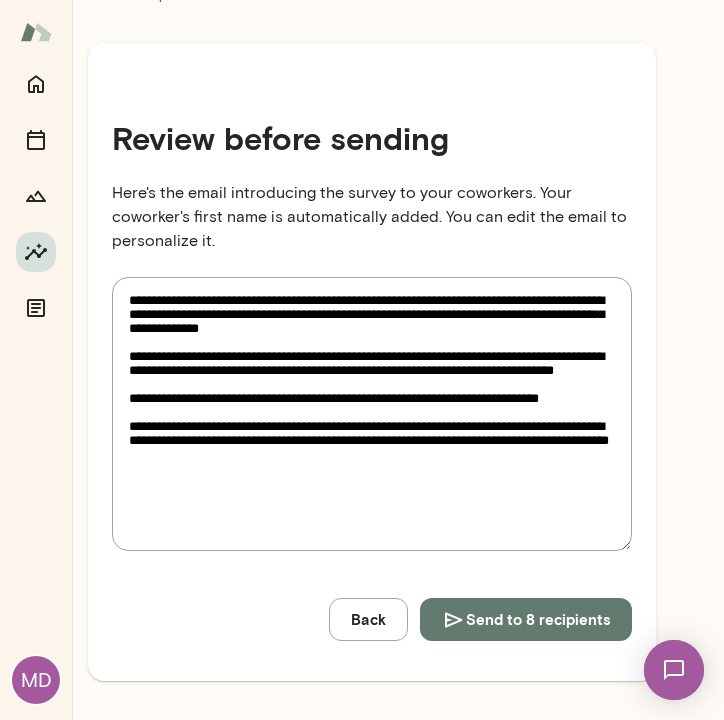 type on "**********" 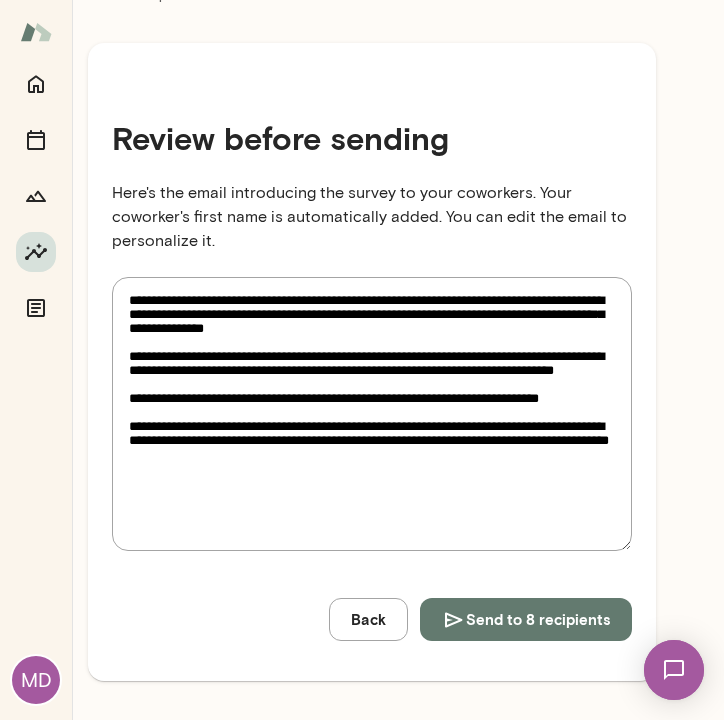 type on "**********" 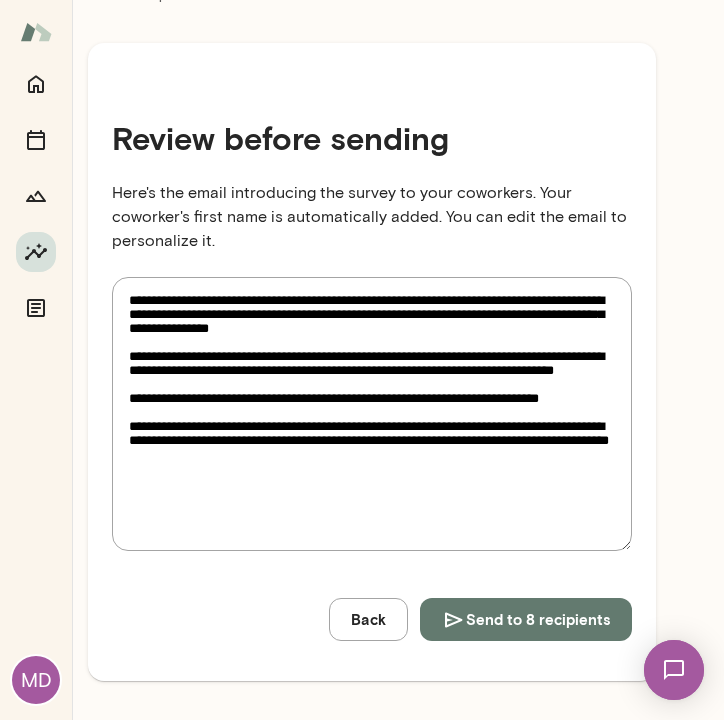 type on "**********" 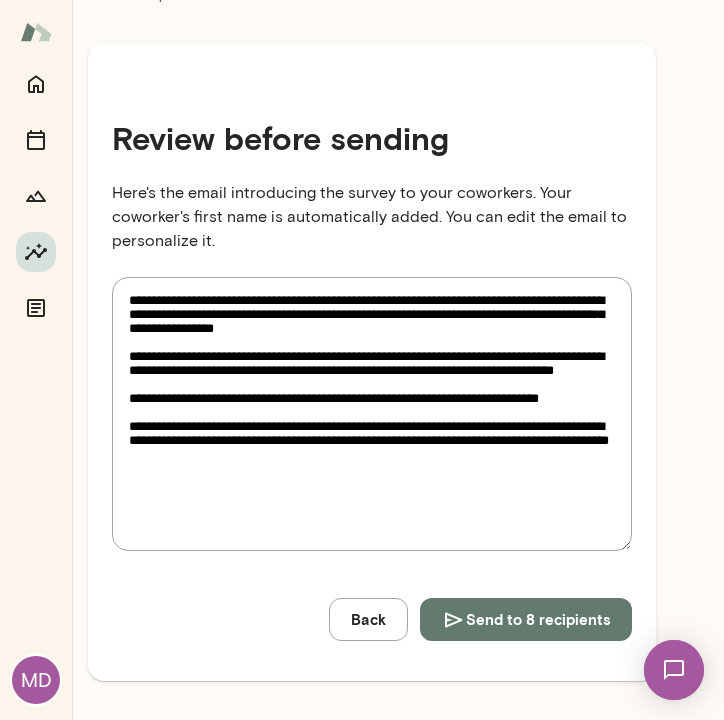 type on "**********" 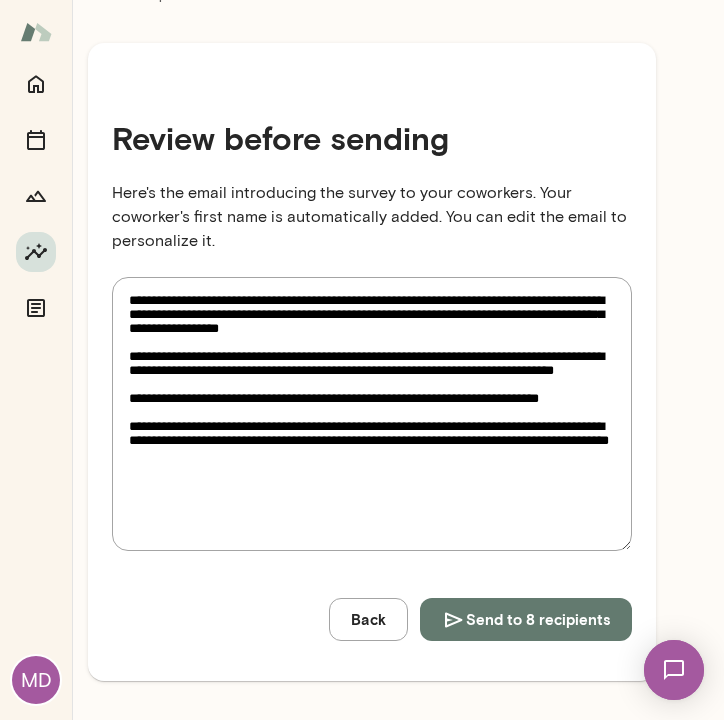 type on "**********" 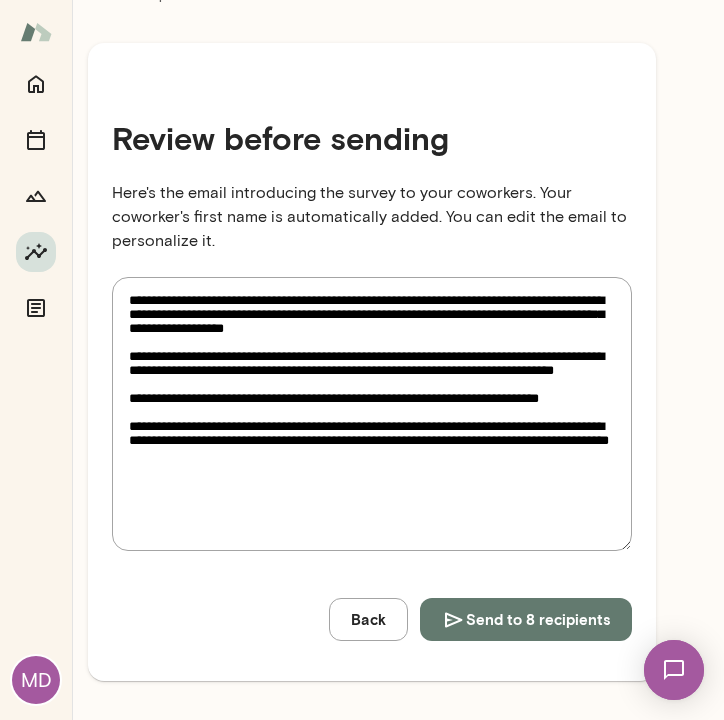 type on "*" 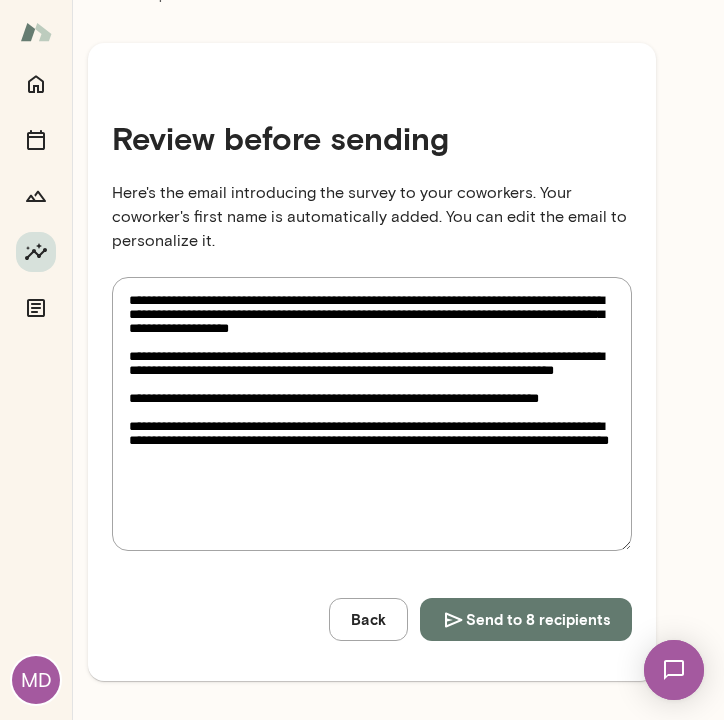 type on "**********" 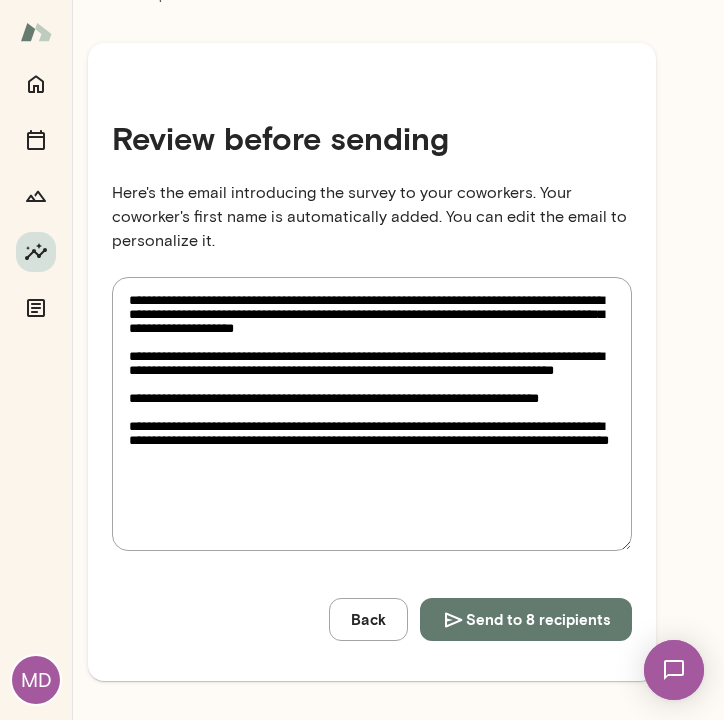 type on "**********" 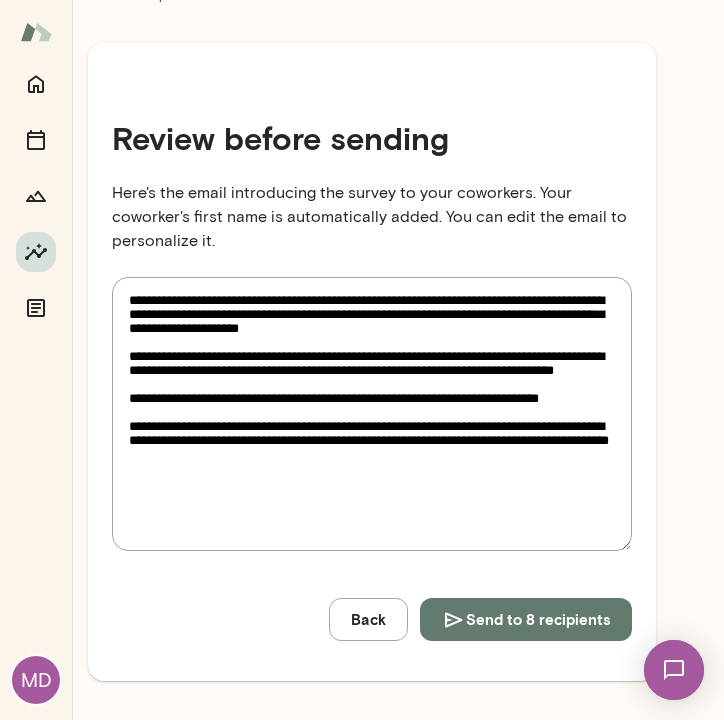 type on "**********" 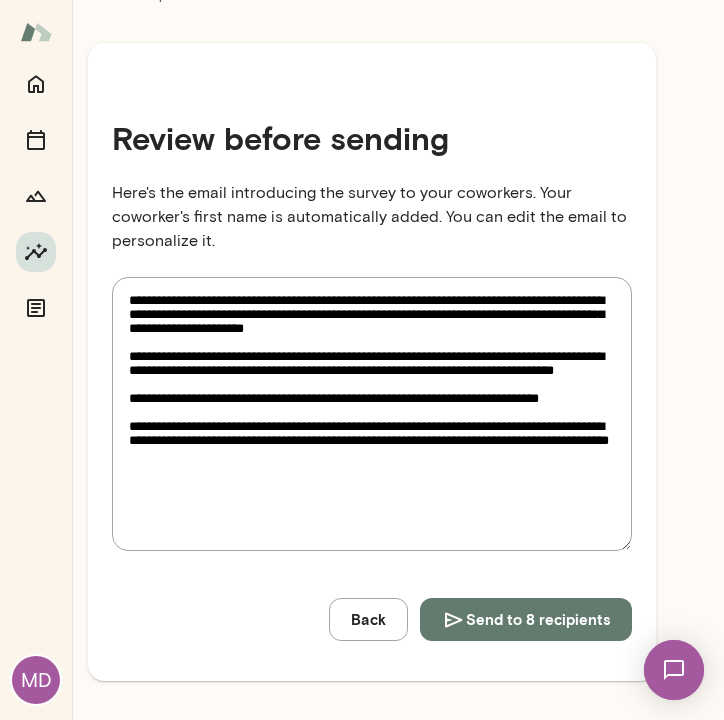 type on "**********" 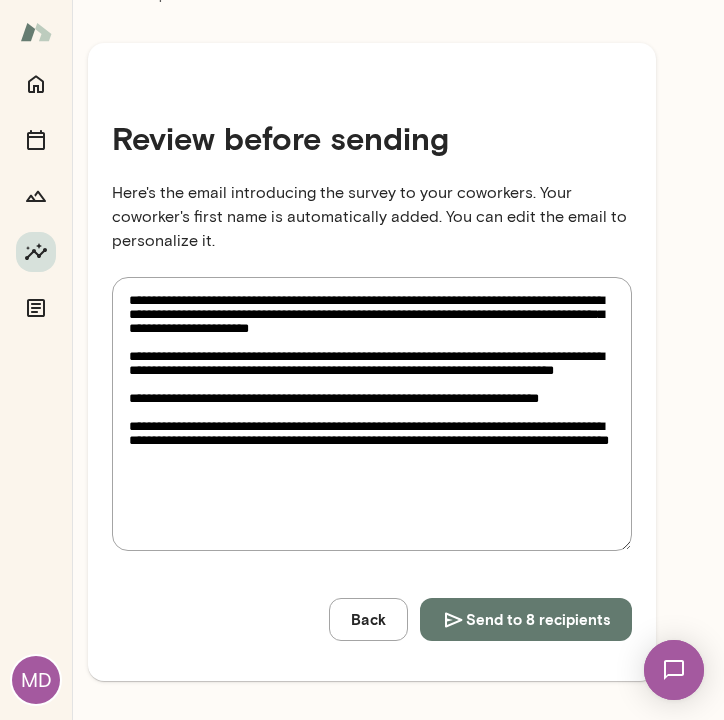 type on "*" 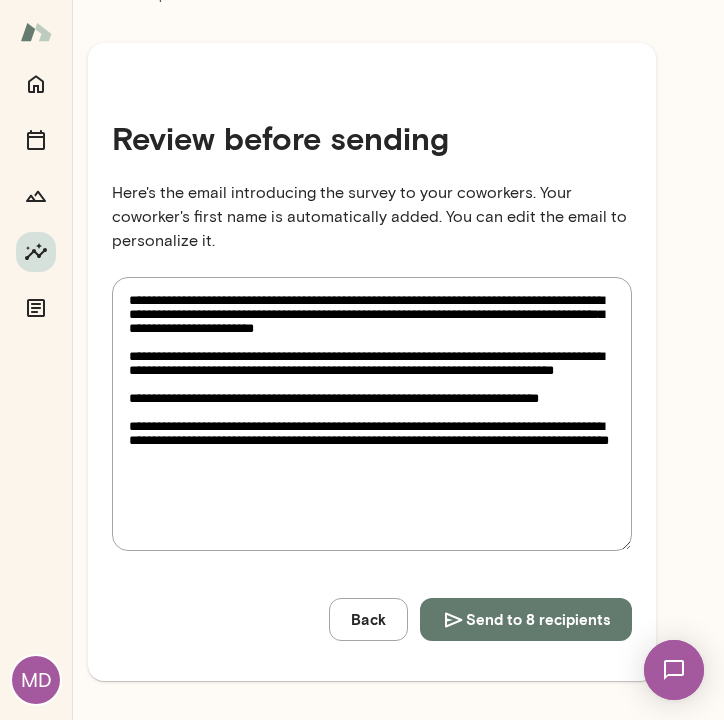 type on "**********" 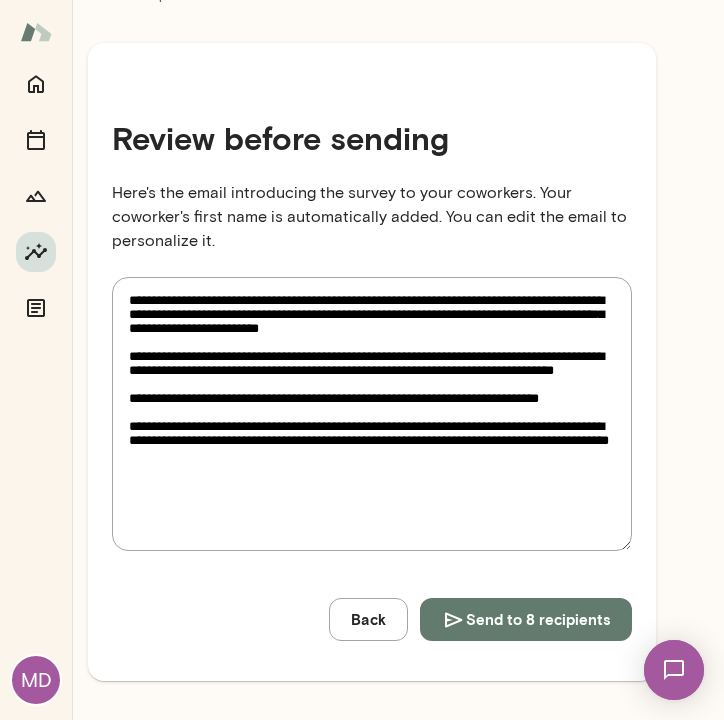 type on "**********" 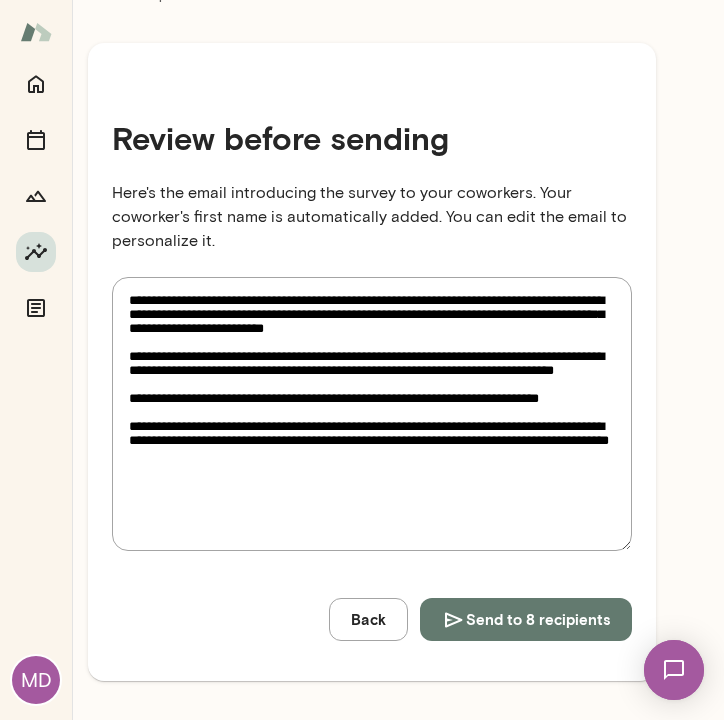 type on "**********" 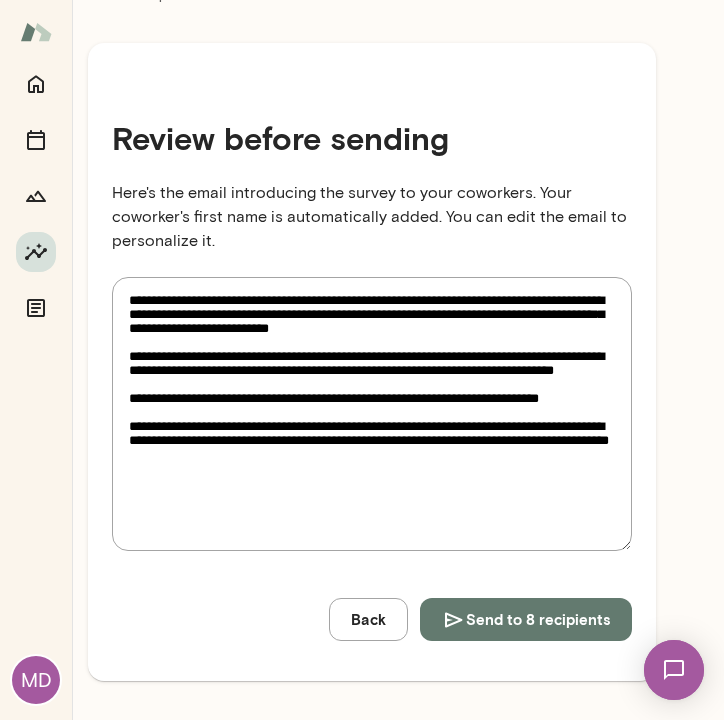 type on "**********" 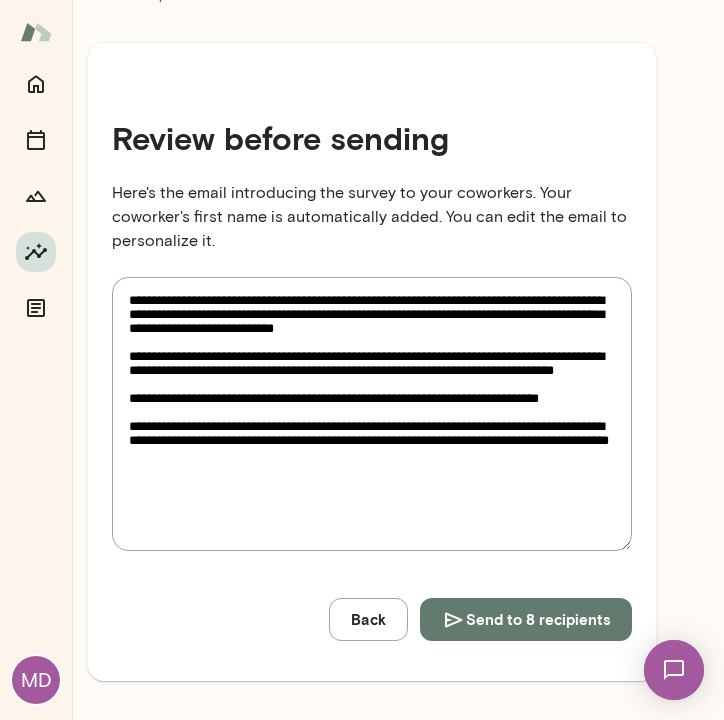 type on "**********" 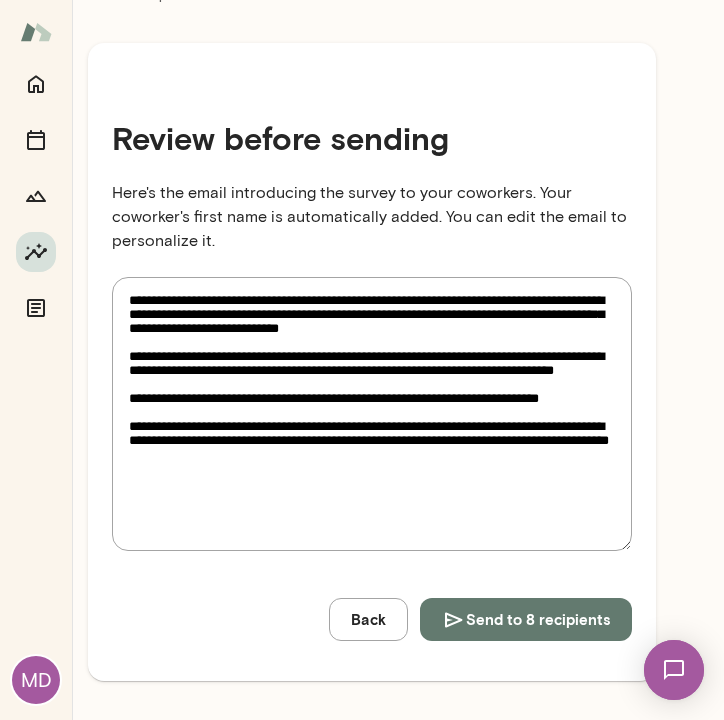 type on "**********" 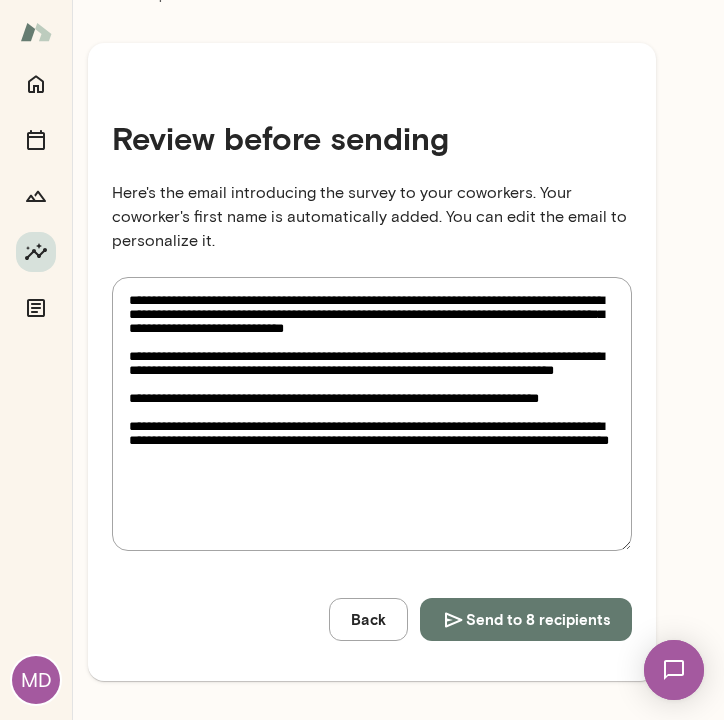 type on "**********" 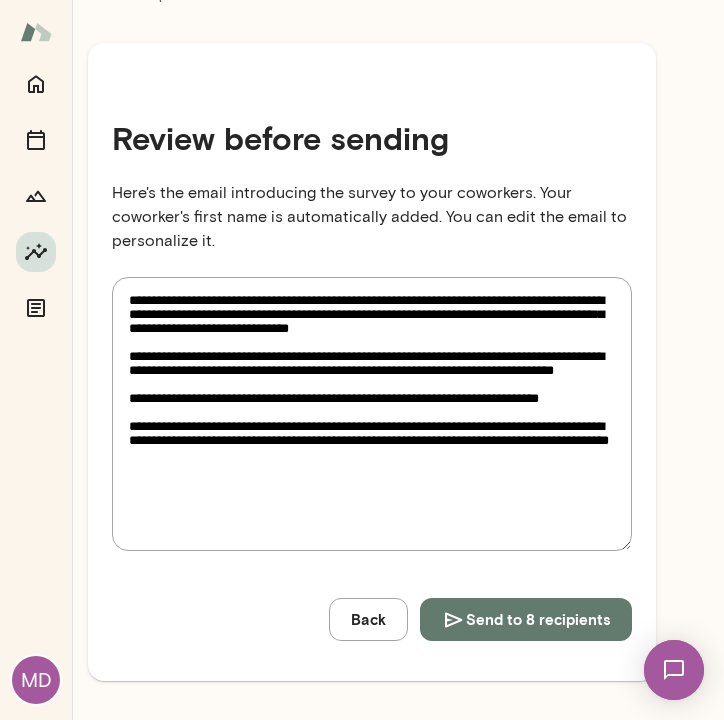 type on "**********" 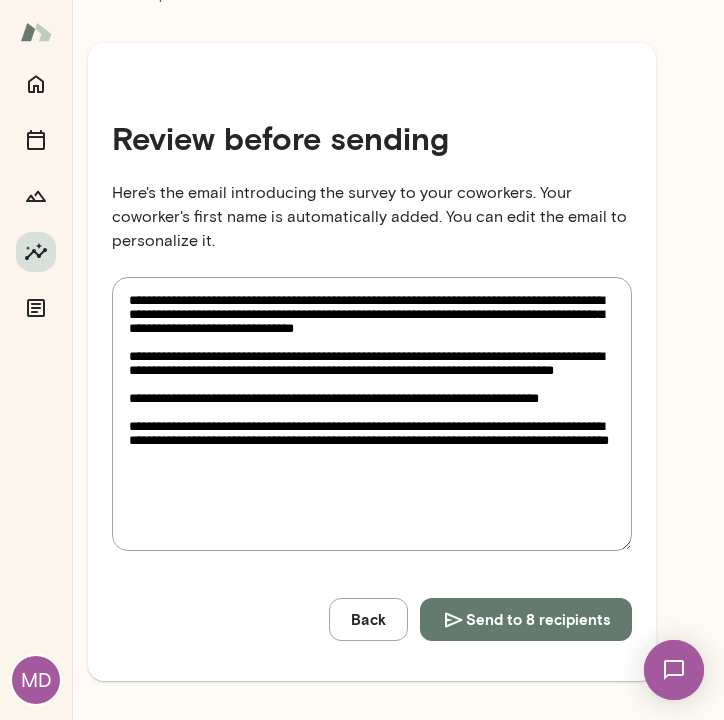 type on "**********" 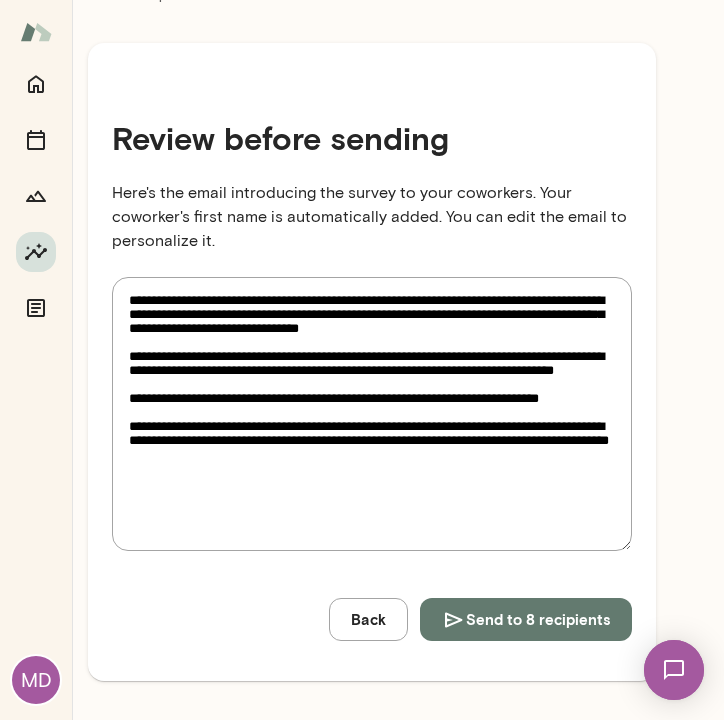 type on "**********" 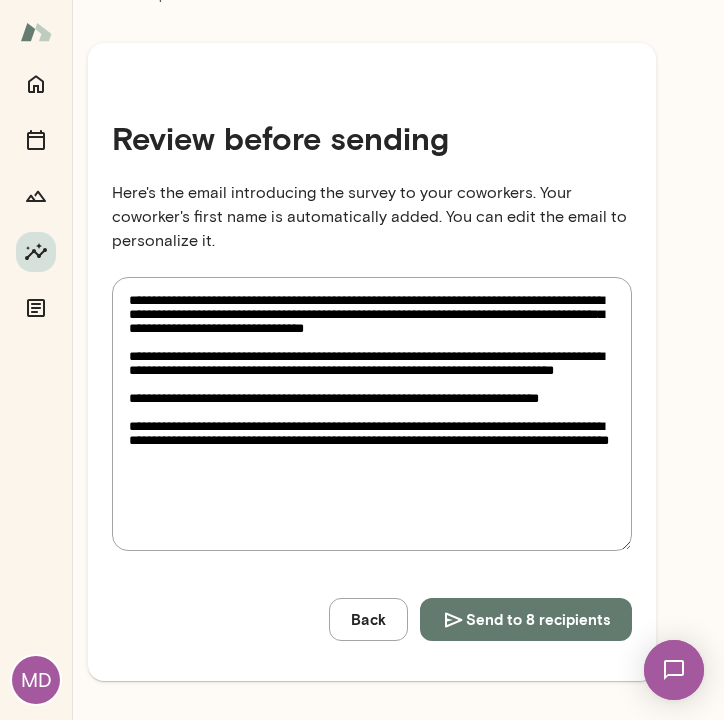 type on "**********" 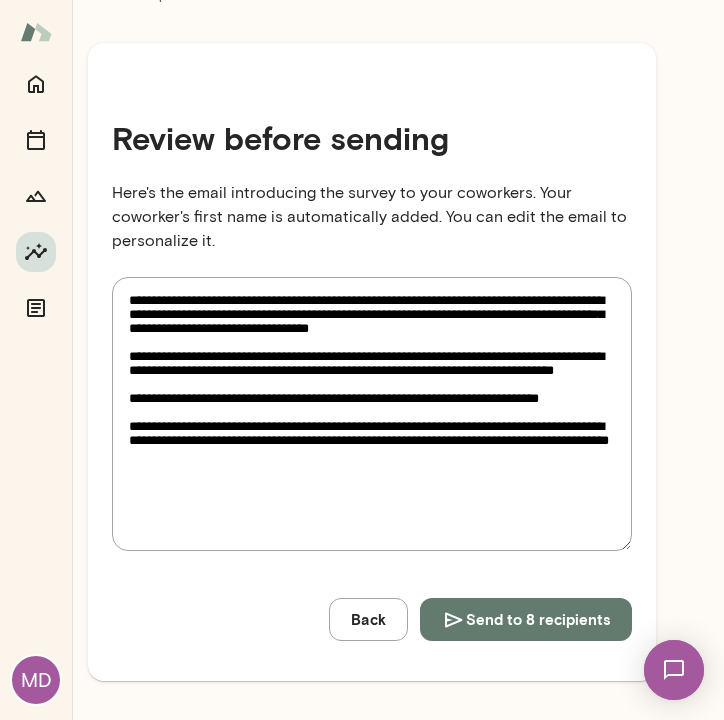 type on "**********" 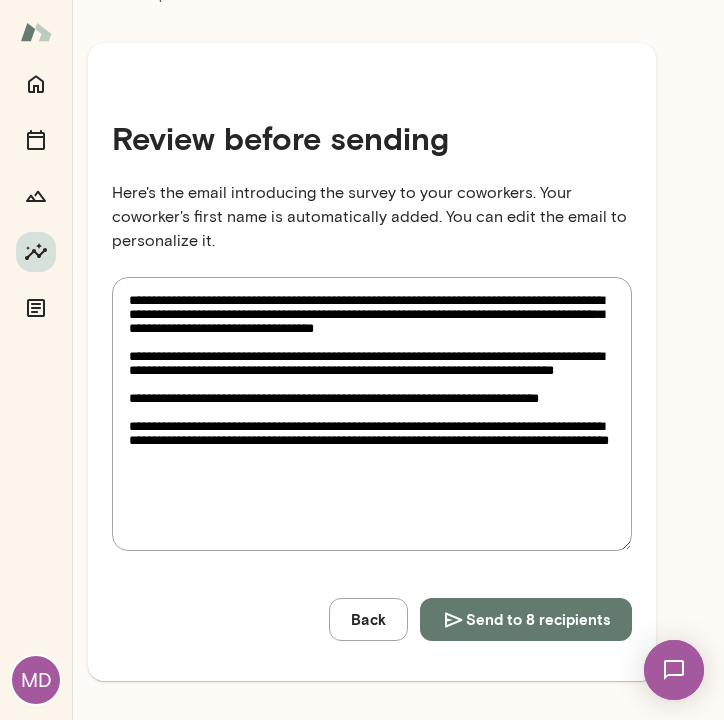 type on "*" 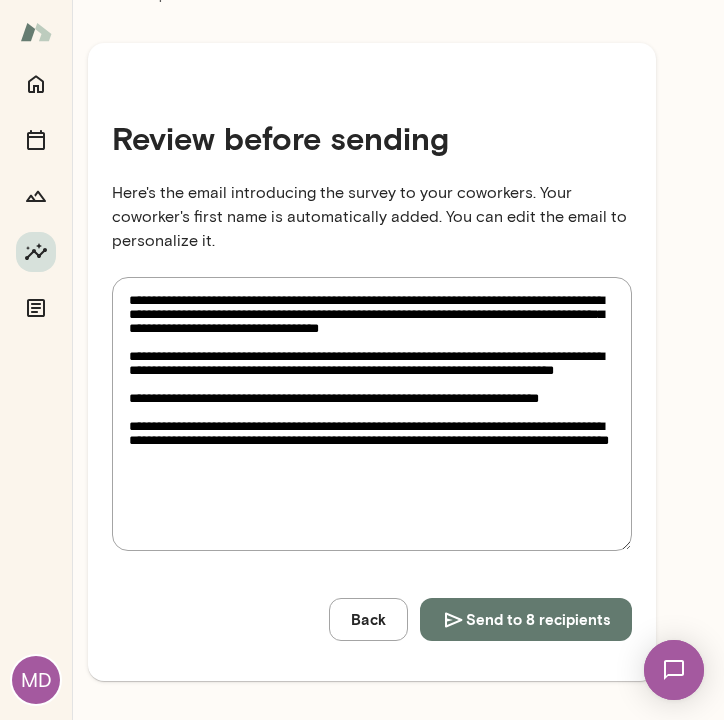 type on "**********" 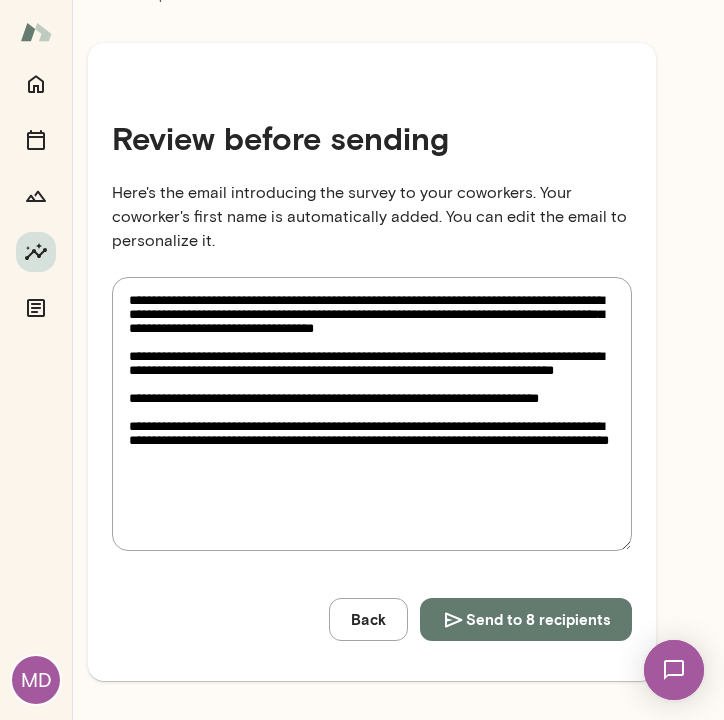type on "**********" 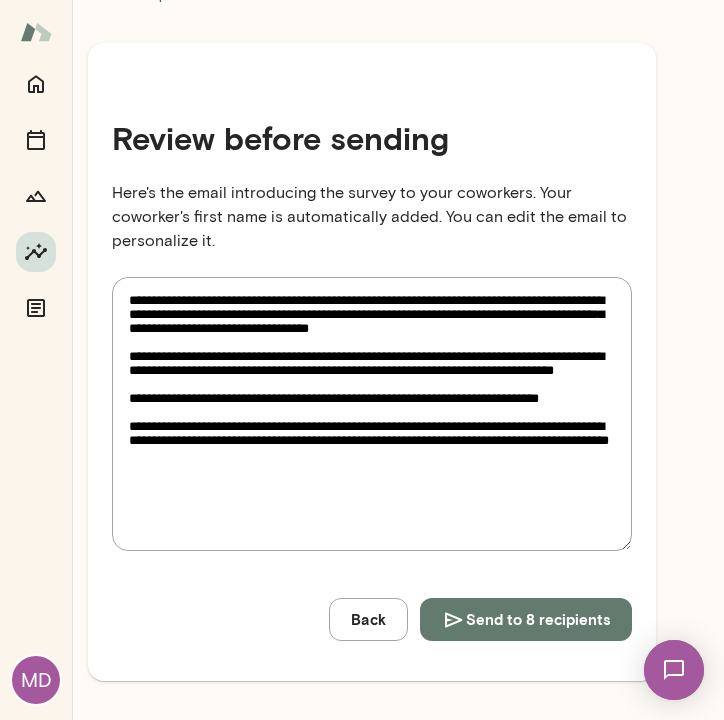 type on "**********" 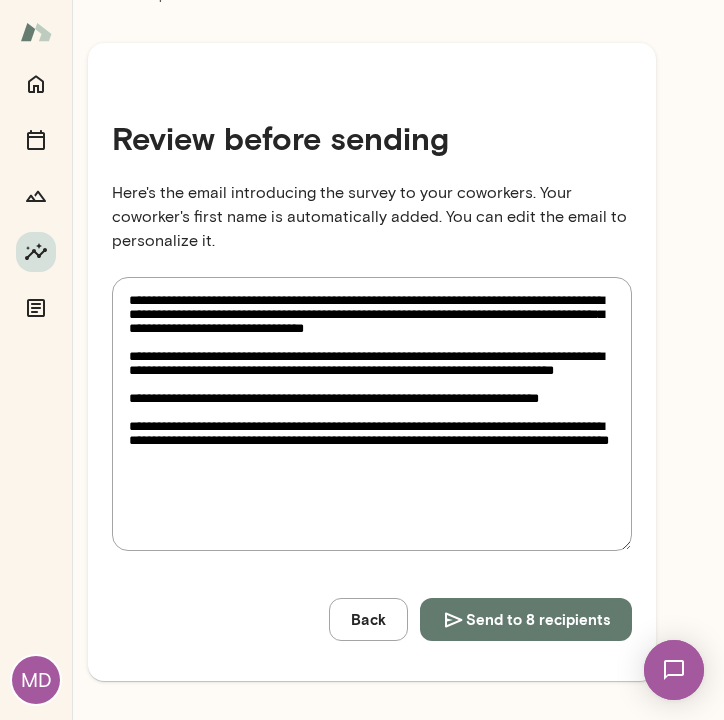 type on "**********" 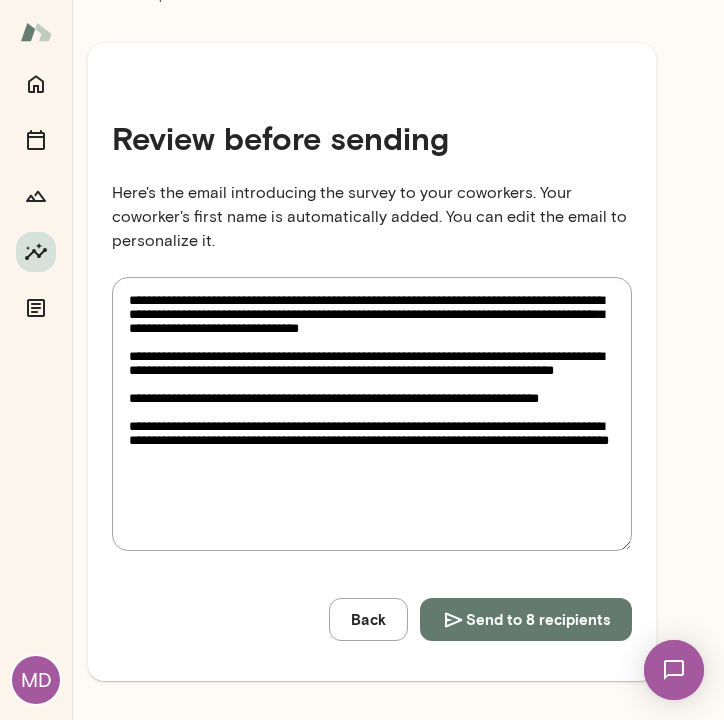 type on "**********" 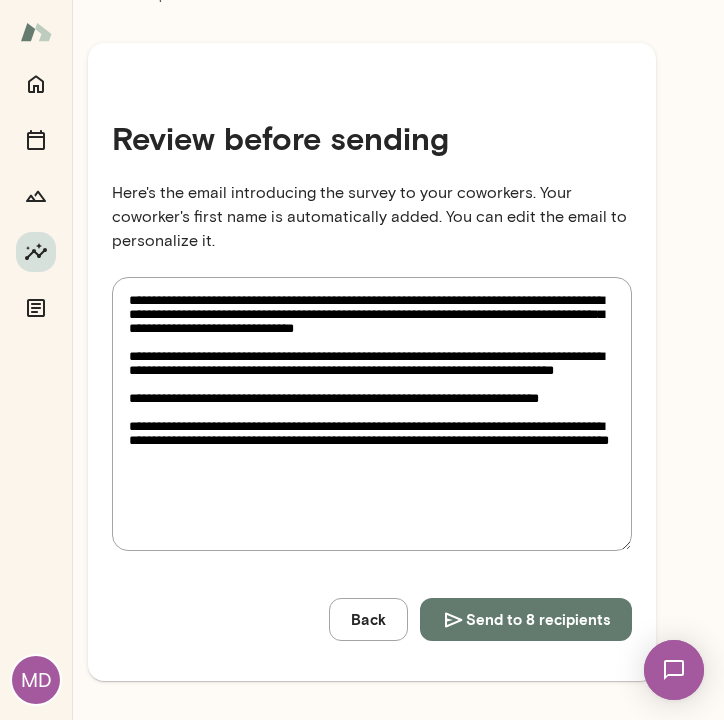 type on "**********" 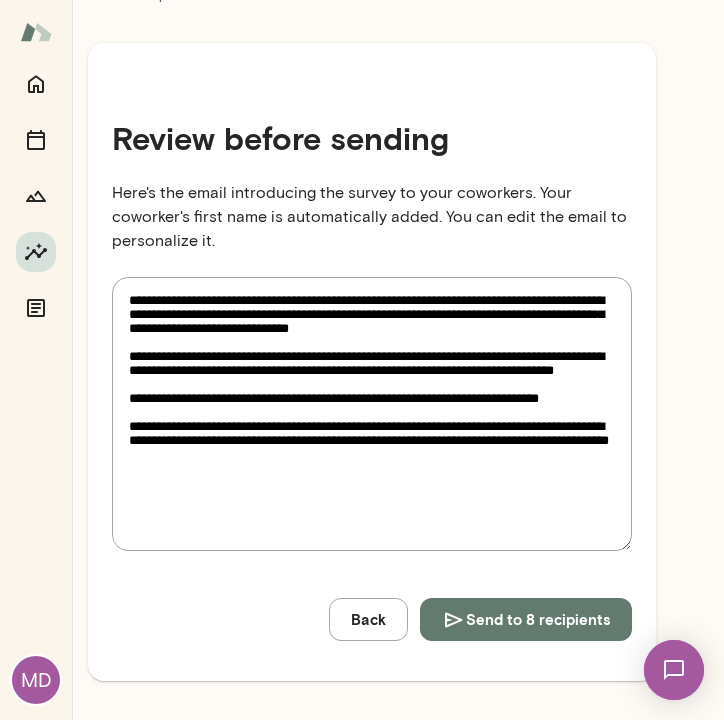 type on "**********" 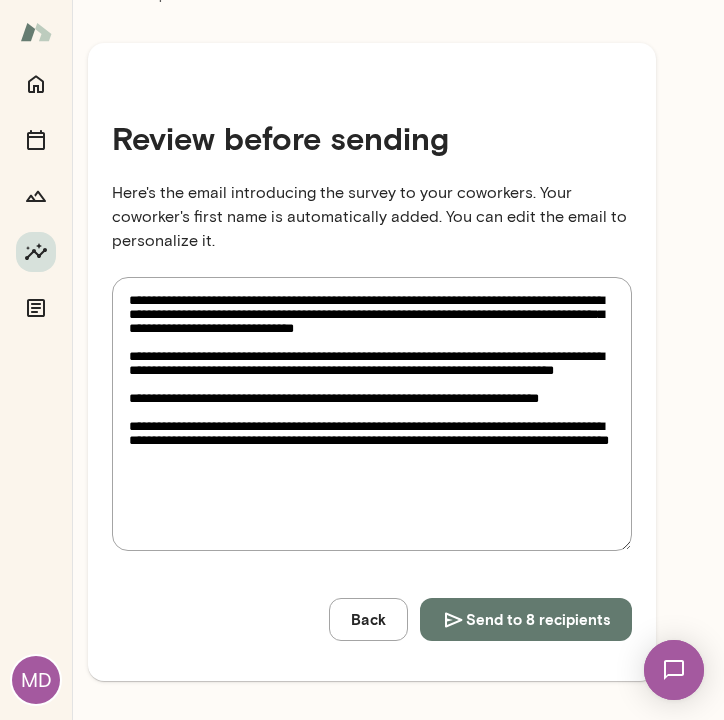 type on "**********" 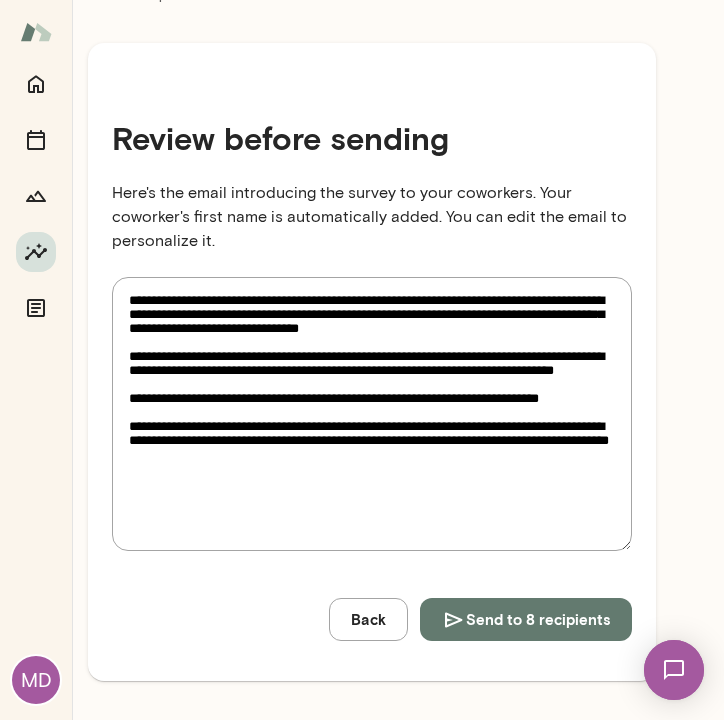 type on "**********" 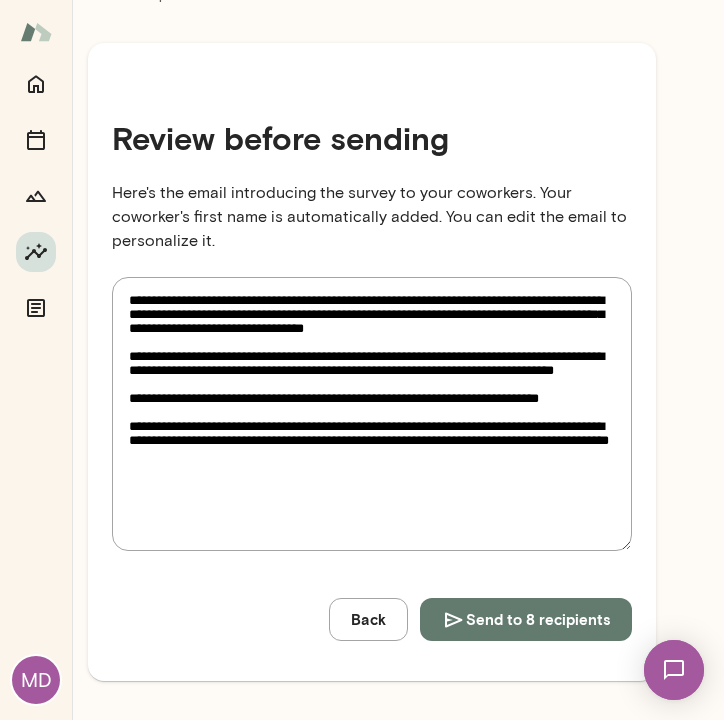 type on "**********" 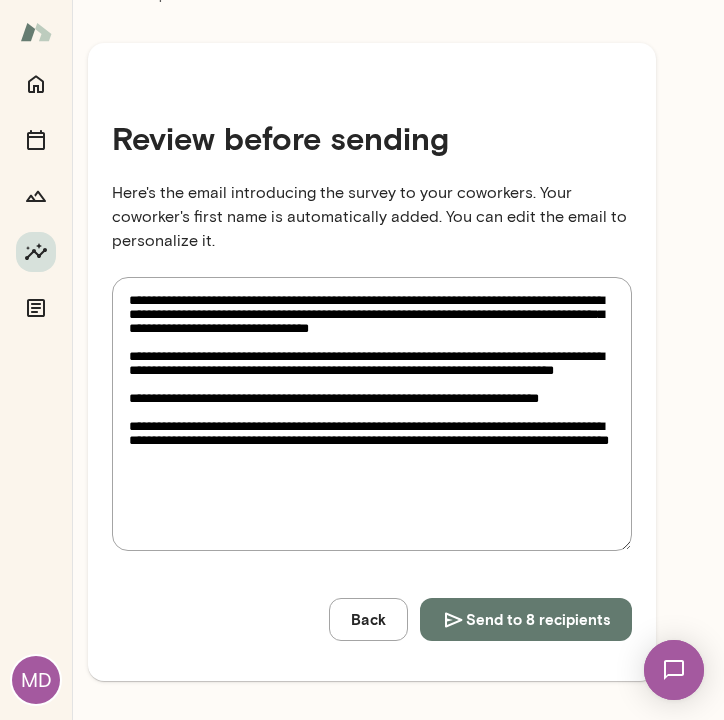 type on "**********" 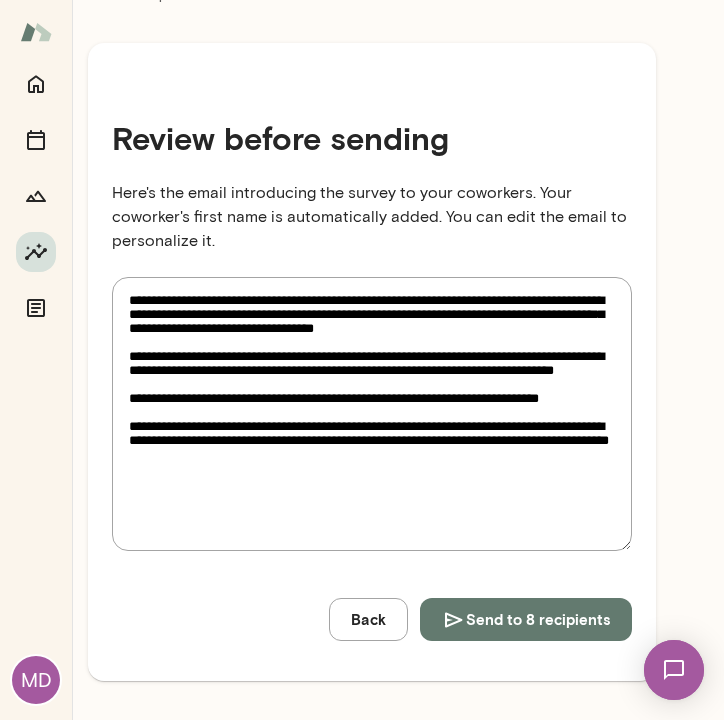 type on "**********" 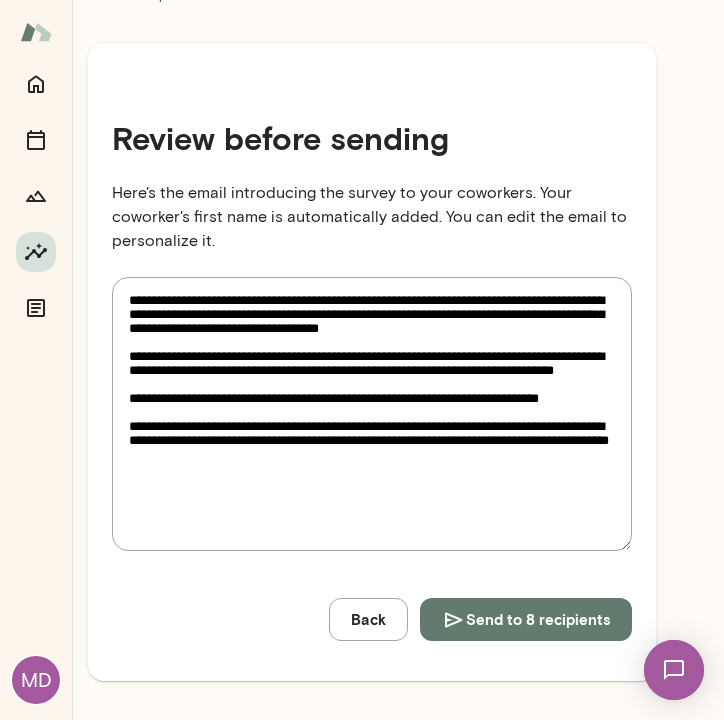 type on "**********" 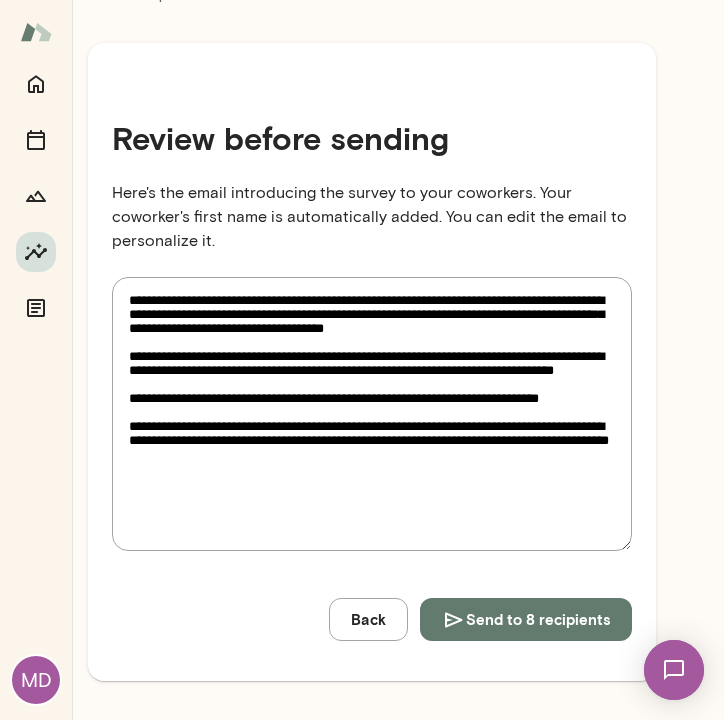 type on "**********" 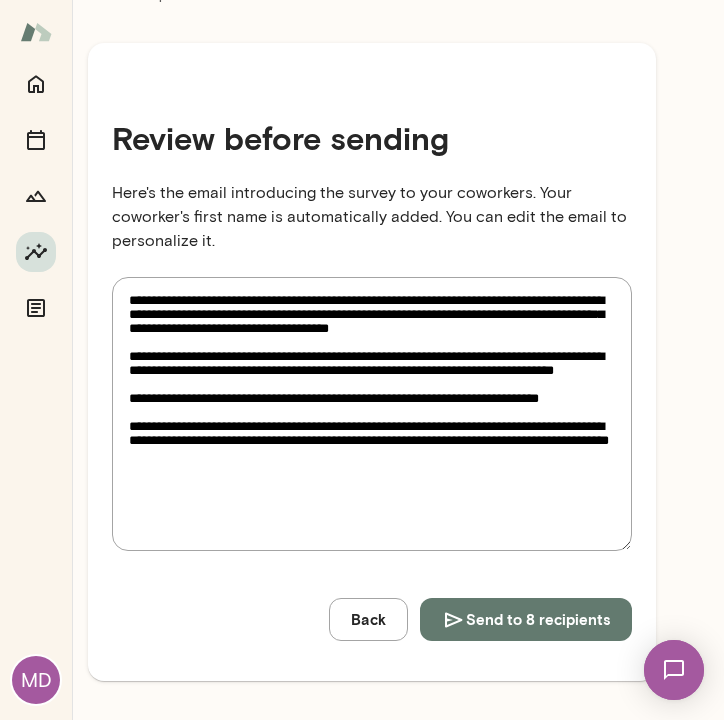type on "**********" 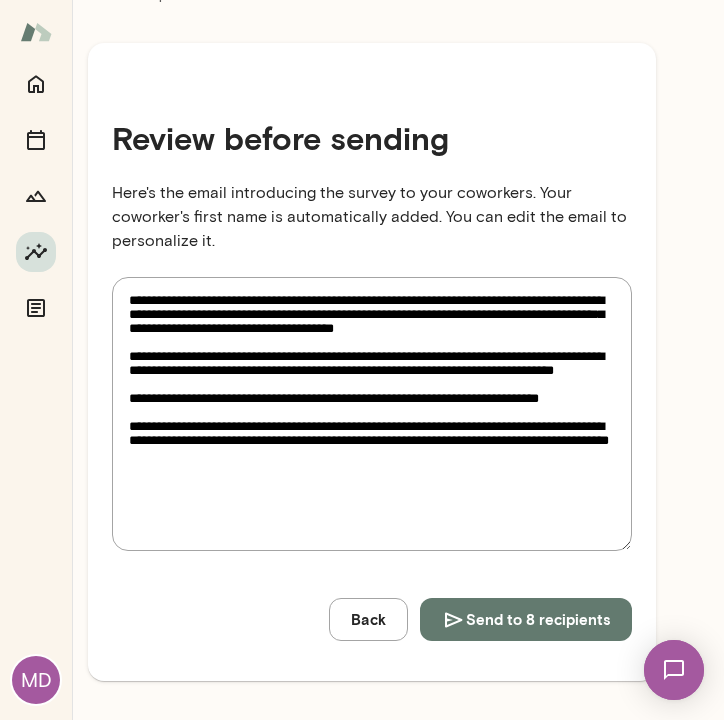 type on "**********" 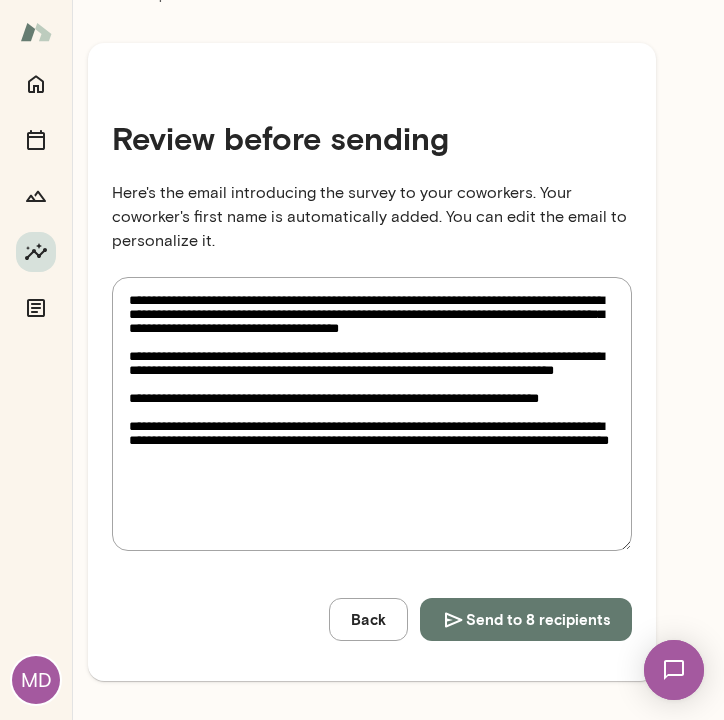 type on "**********" 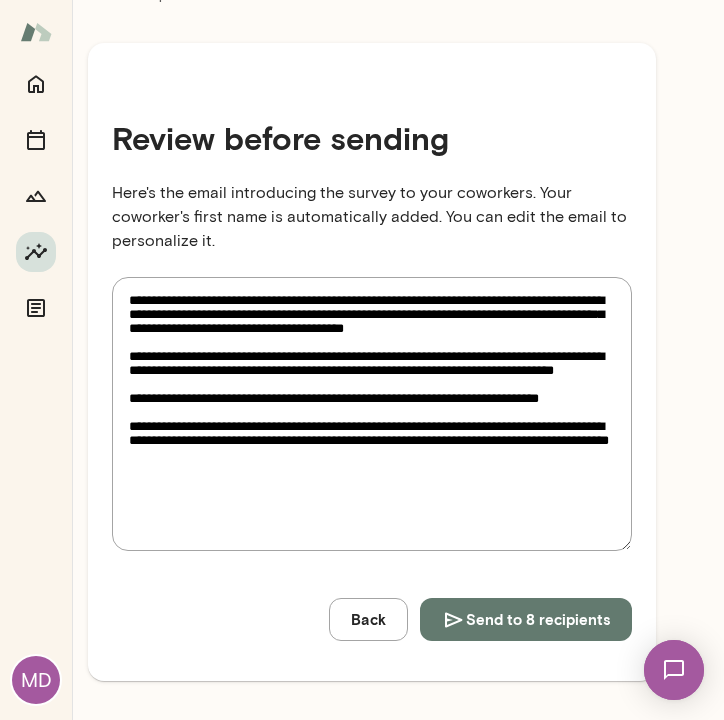 type on "**********" 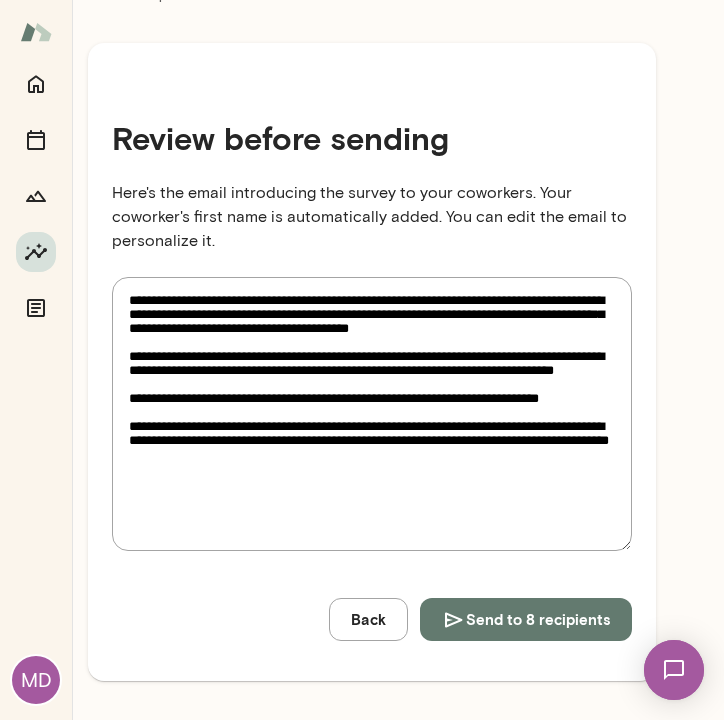type on "**********" 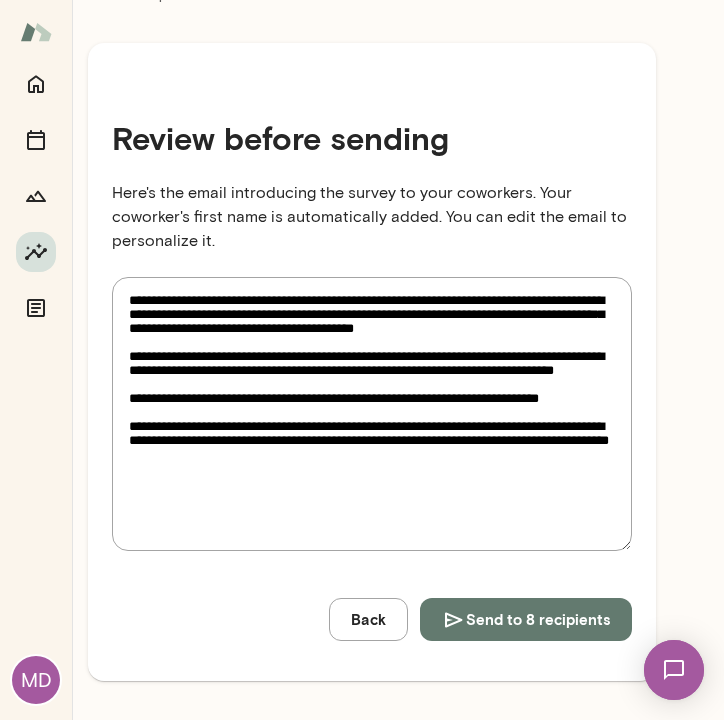 type on "**********" 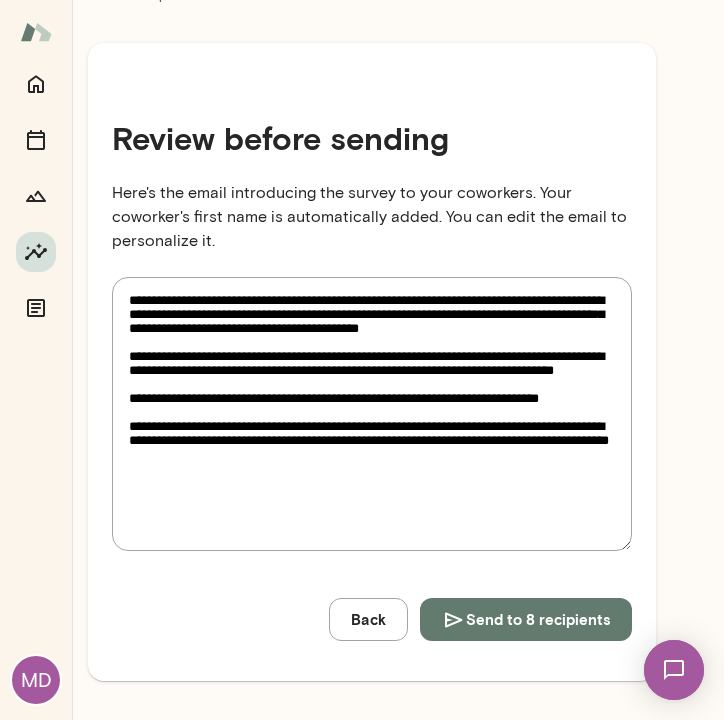 type on "**********" 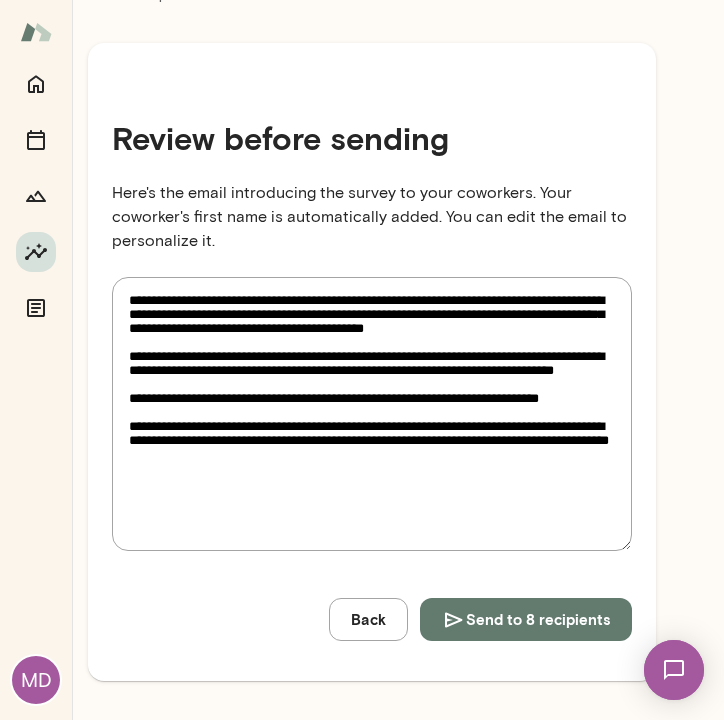 type on "**********" 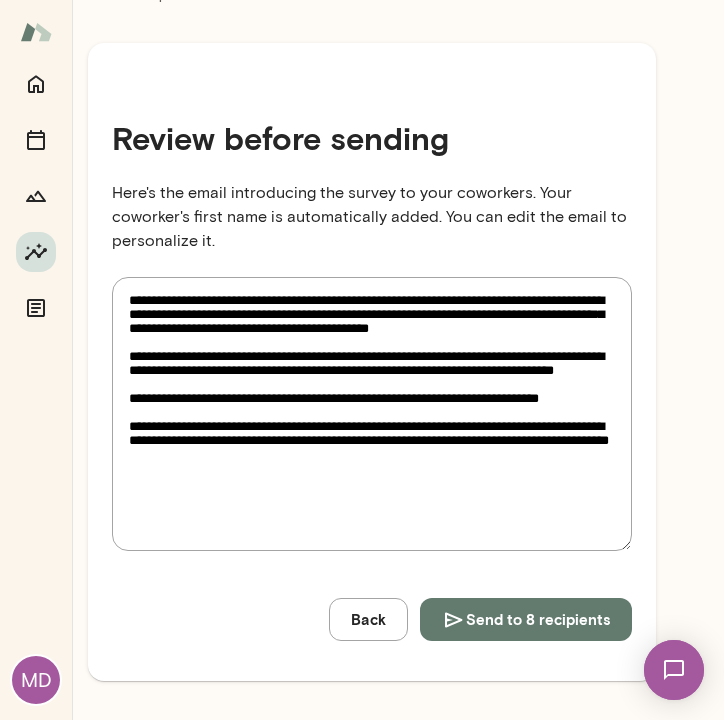 type on "**********" 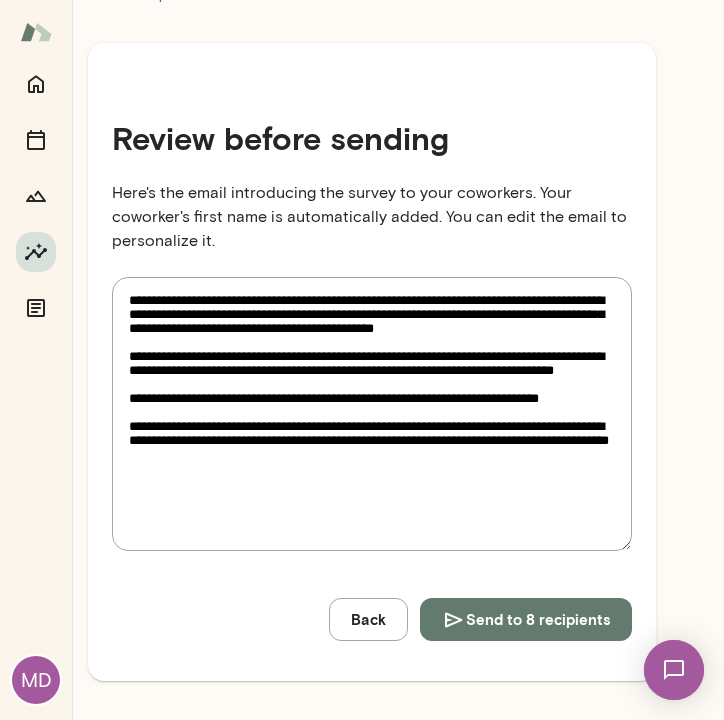 type on "**********" 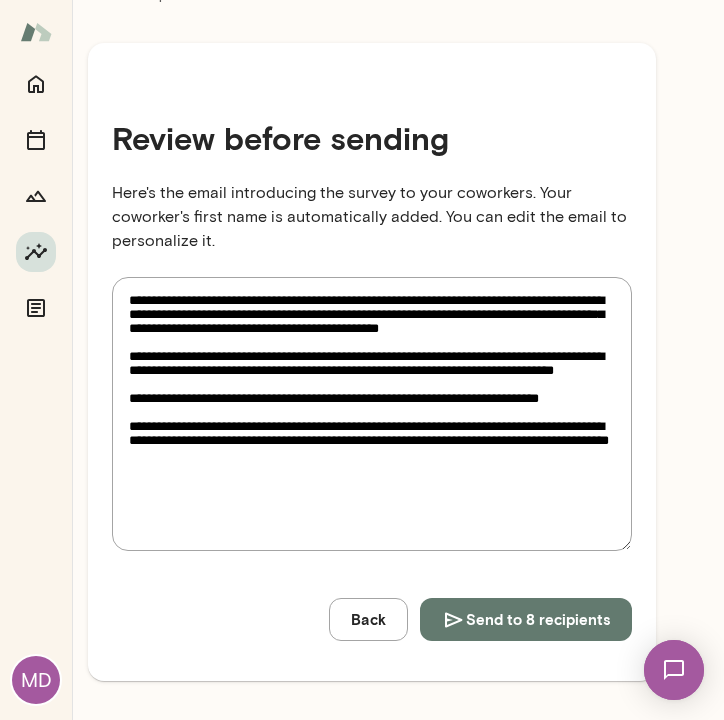 type on "**********" 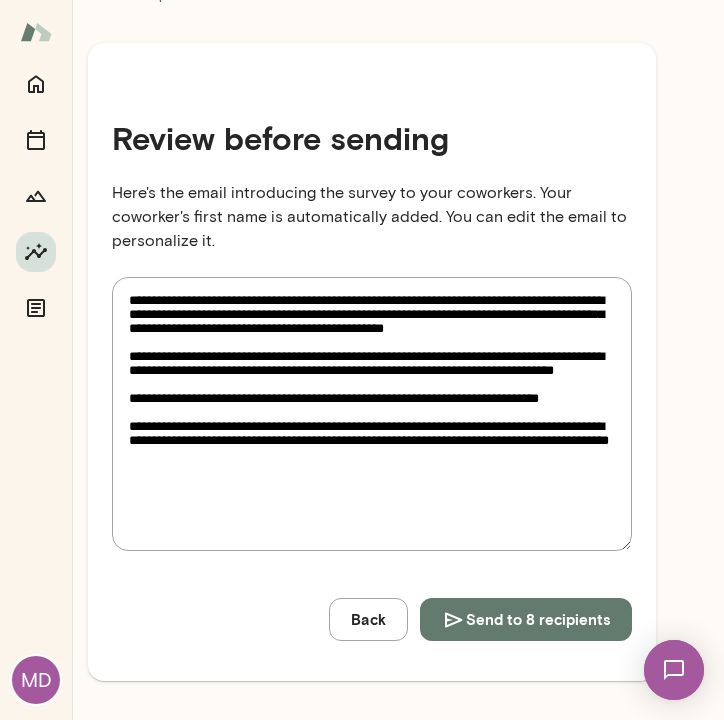 type on "**********" 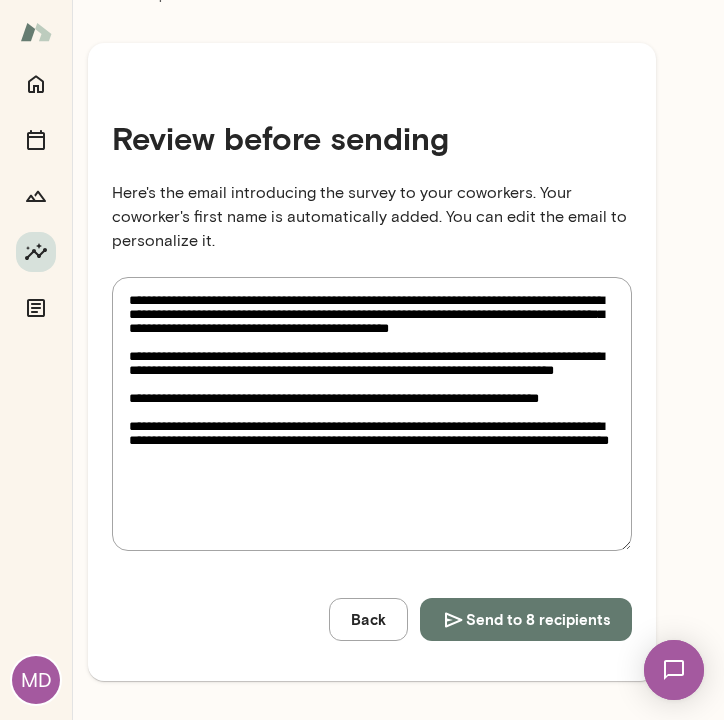 type on "**********" 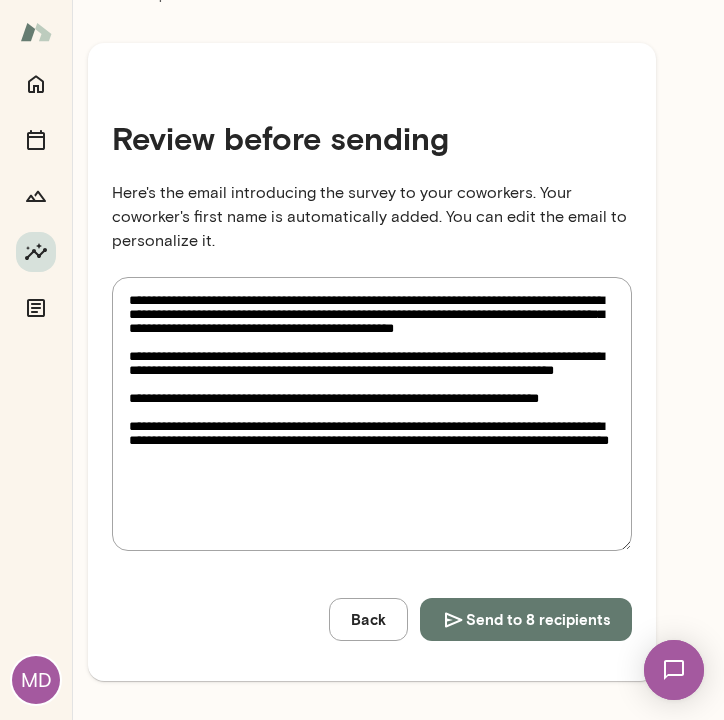 type on "**********" 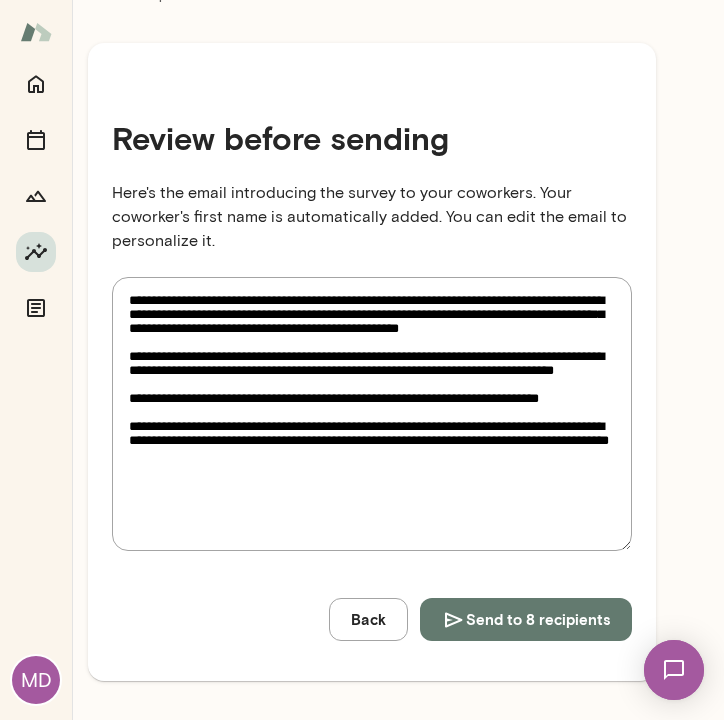type on "**********" 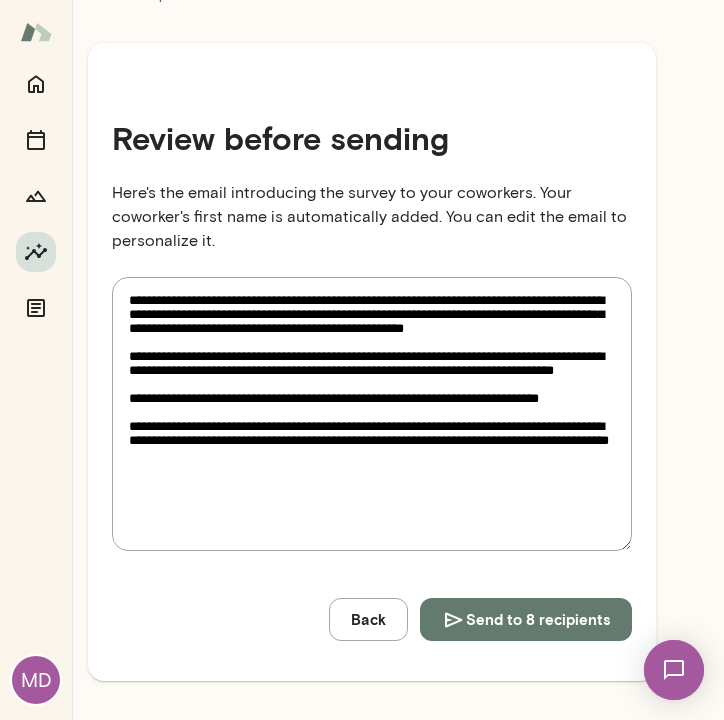 type on "*" 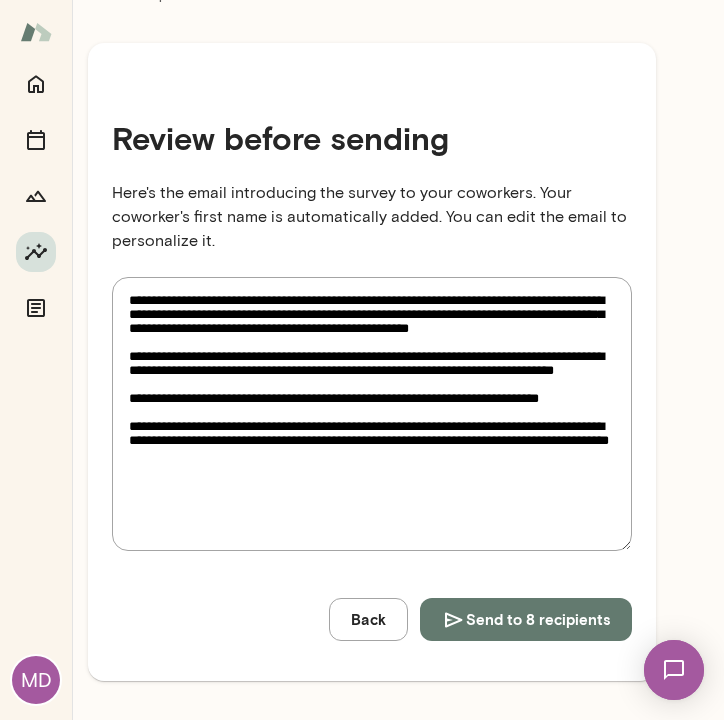 type on "**********" 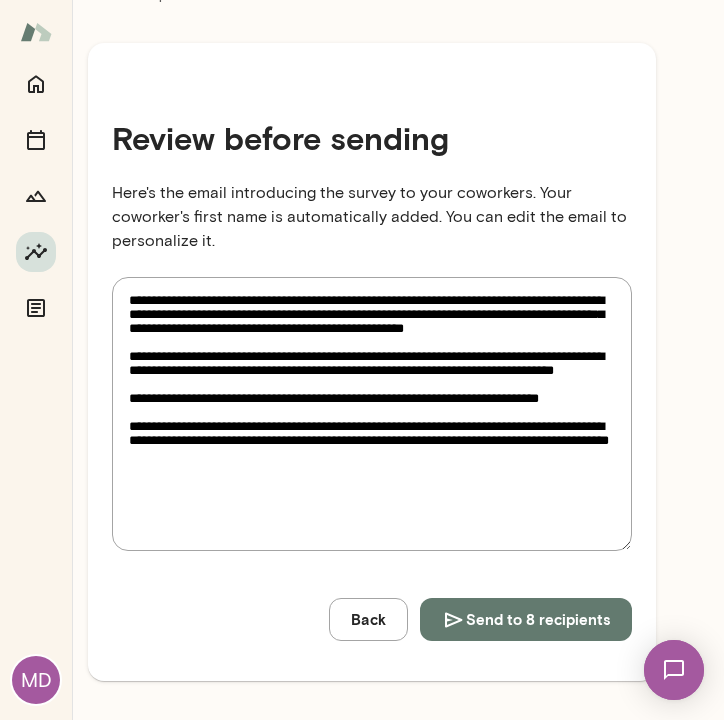 type on "**********" 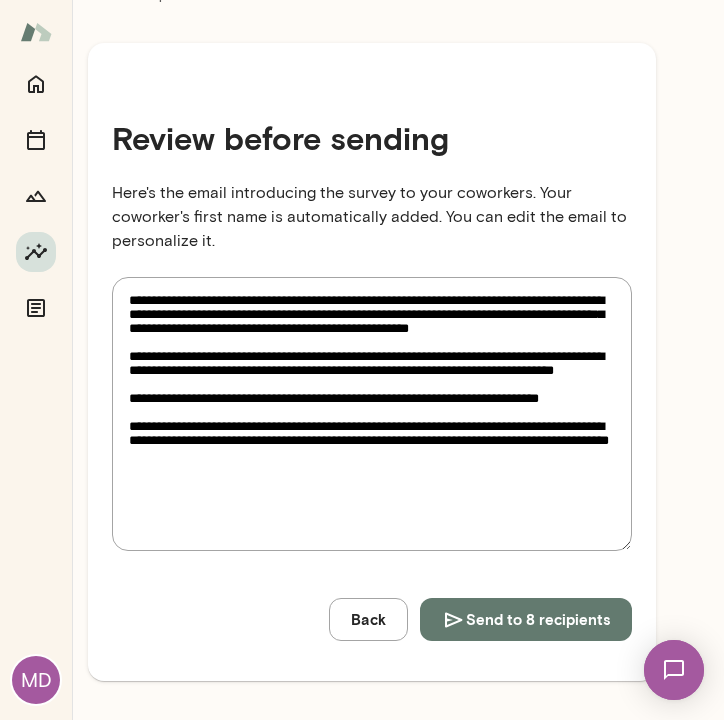 type on "**********" 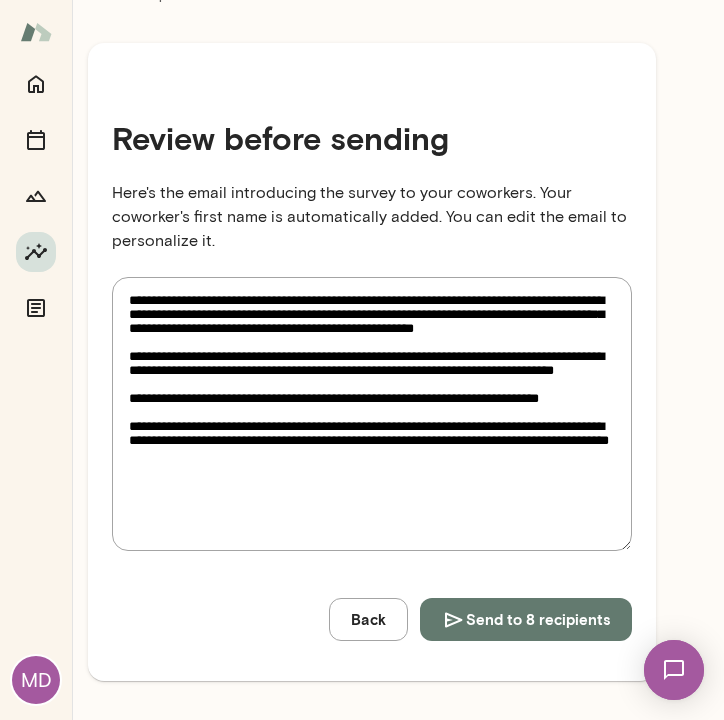 drag, startPoint x: 564, startPoint y: 383, endPoint x: 108, endPoint y: 370, distance: 456.18527 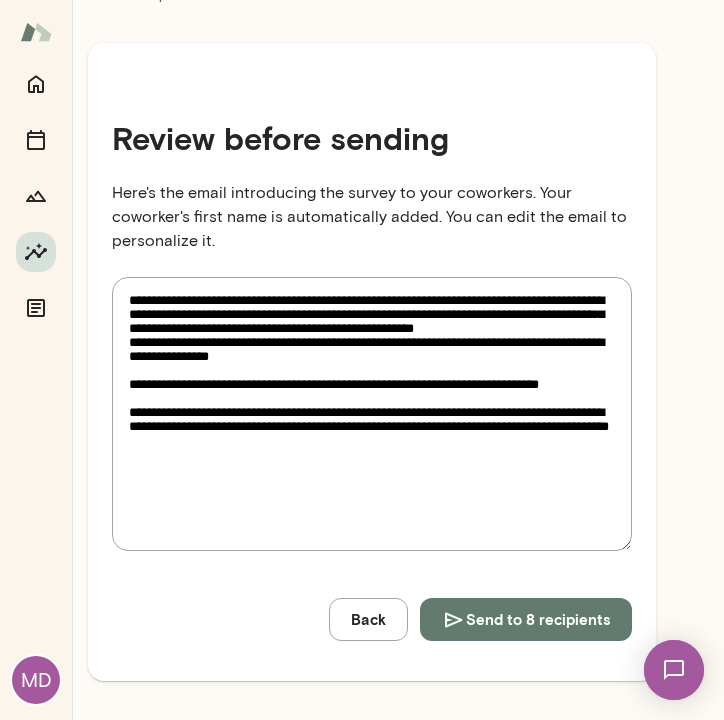 type on "**********" 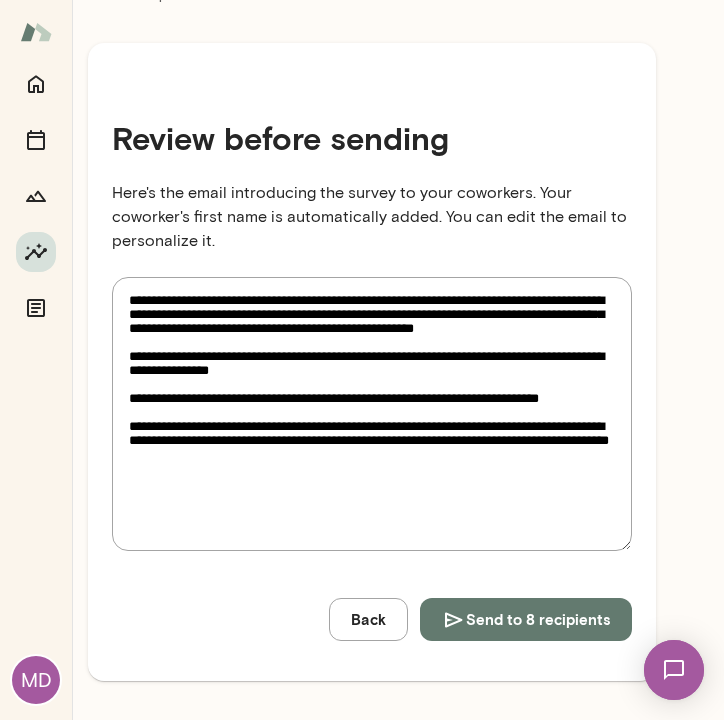 click on "**********" at bounding box center [372, 414] 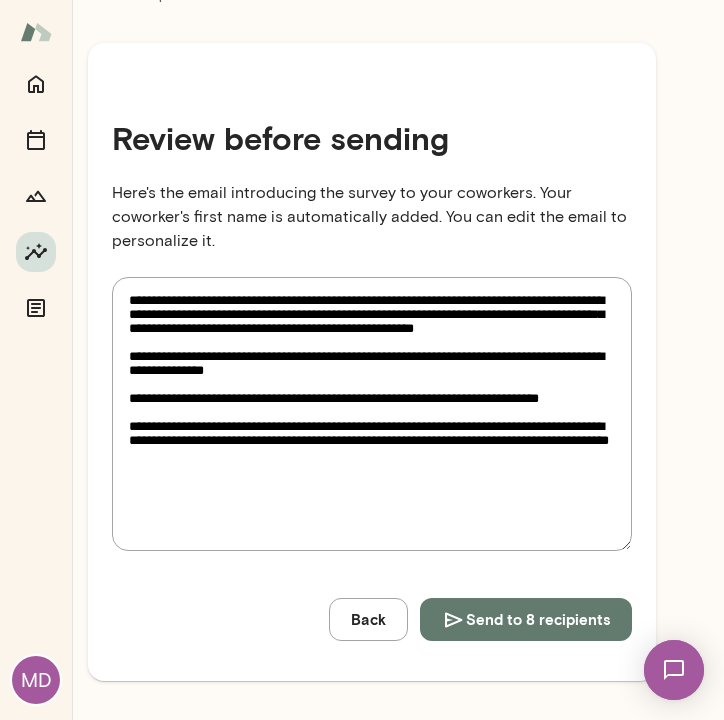 type on "**********" 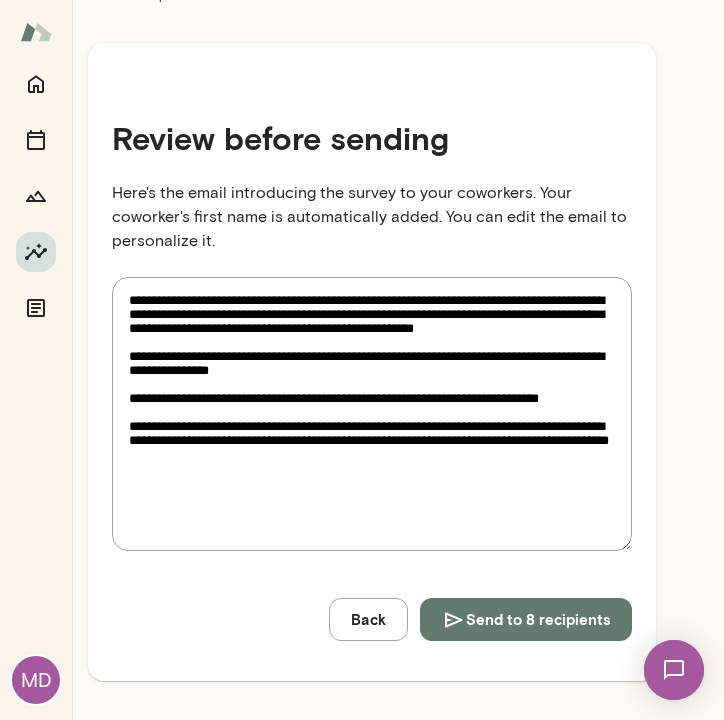 click on "**********" at bounding box center [372, 414] 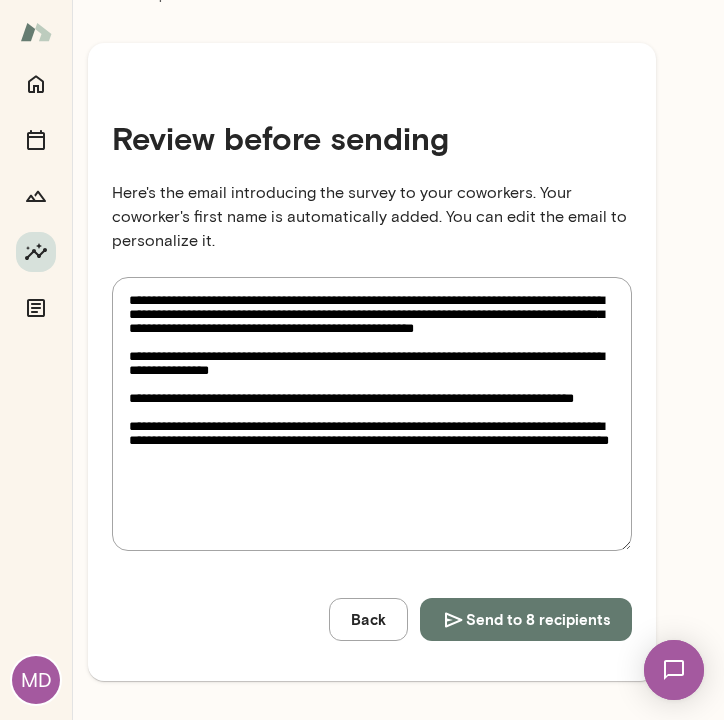 click on "**********" at bounding box center [372, 414] 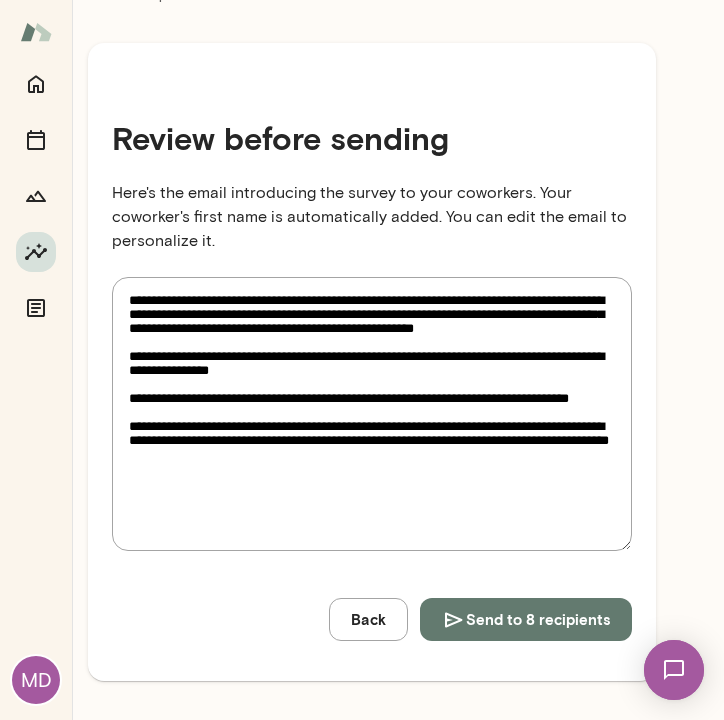 drag, startPoint x: 588, startPoint y: 434, endPoint x: 544, endPoint y: 430, distance: 44.181442 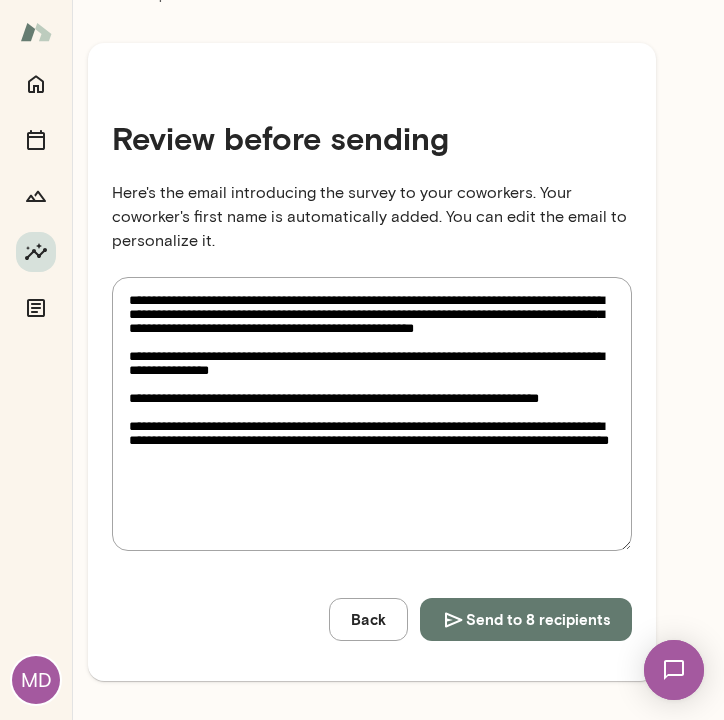 type on "**********" 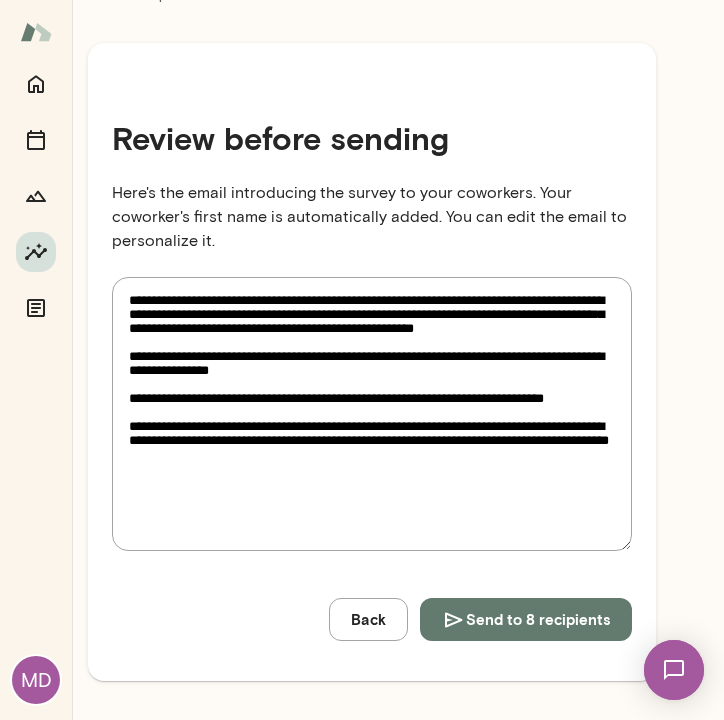 type on "*" 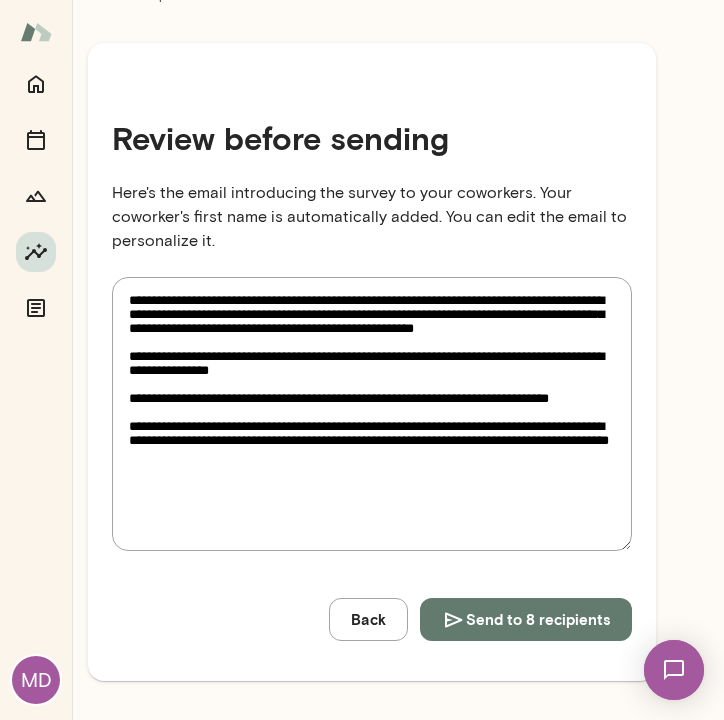 type on "**********" 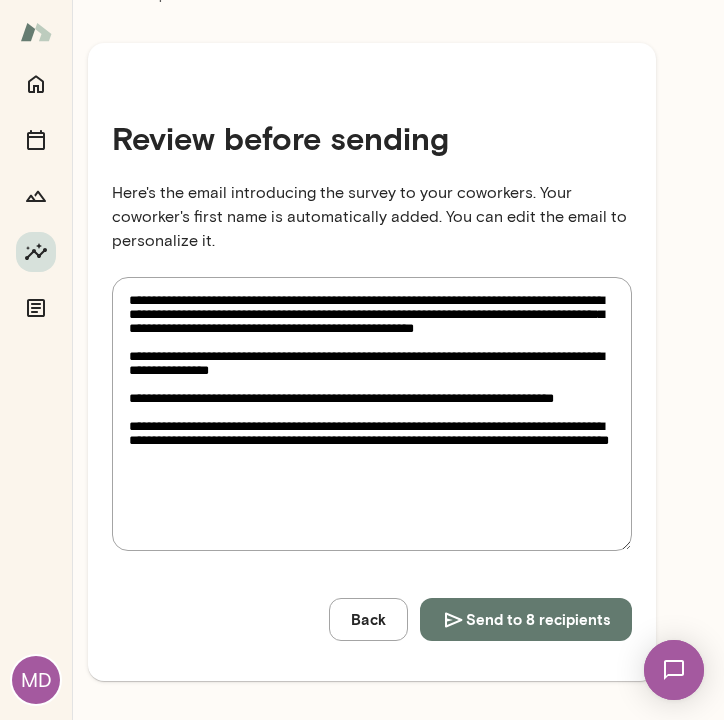 type on "**********" 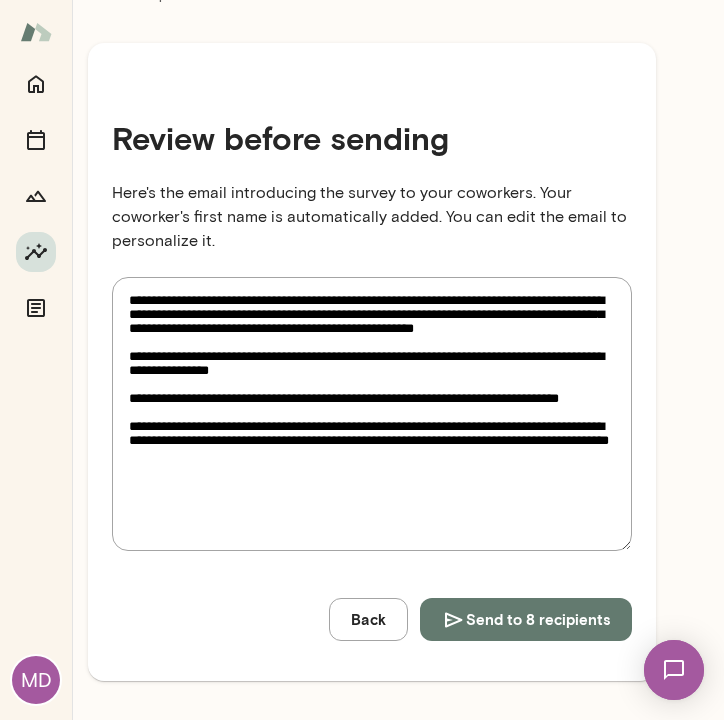 type on "**********" 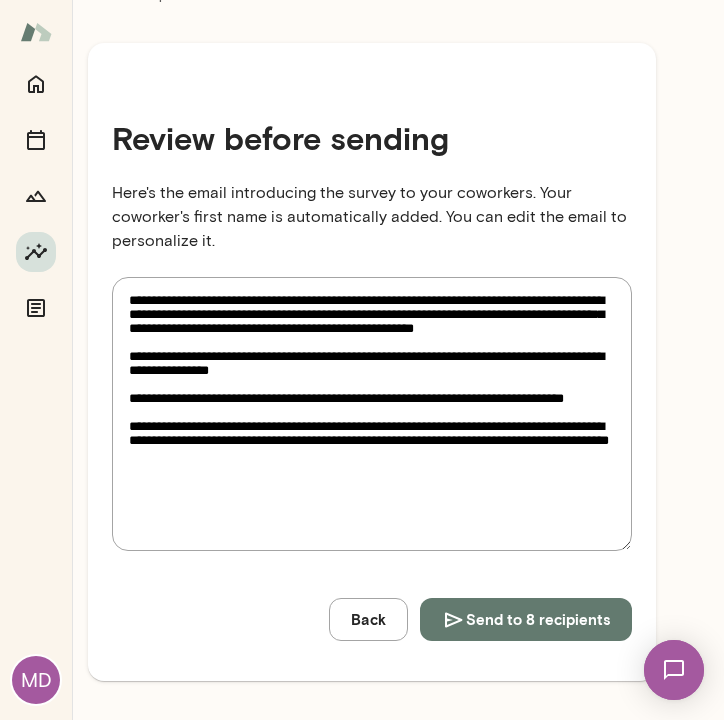 type on "**********" 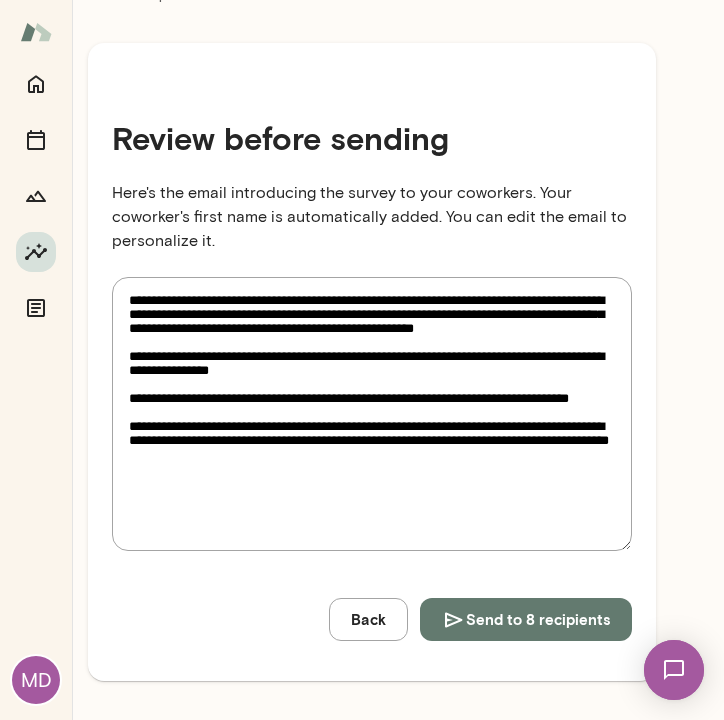 type on "**********" 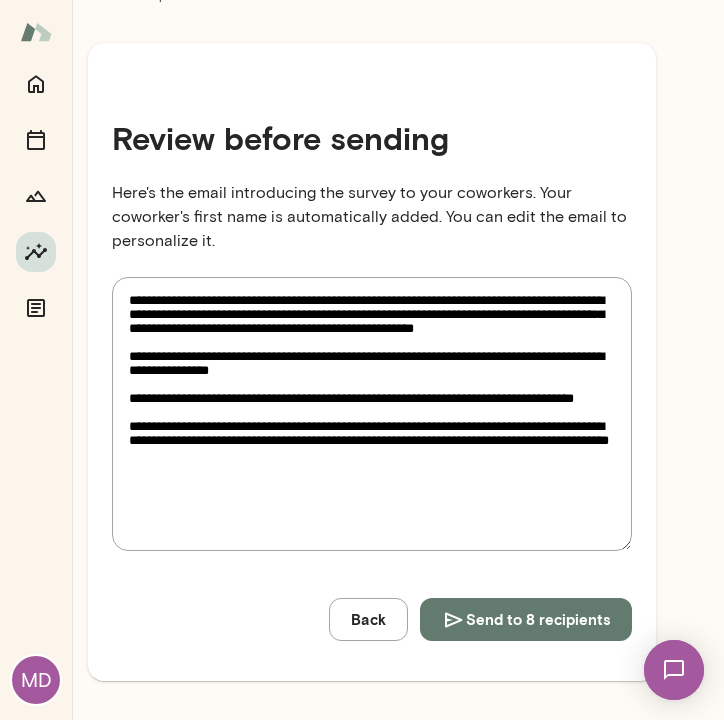 type on "**********" 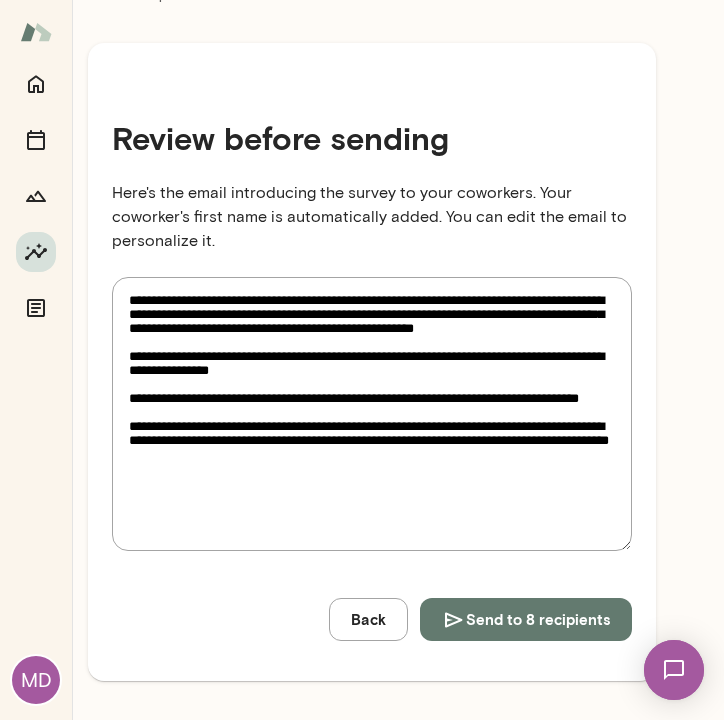 type on "**********" 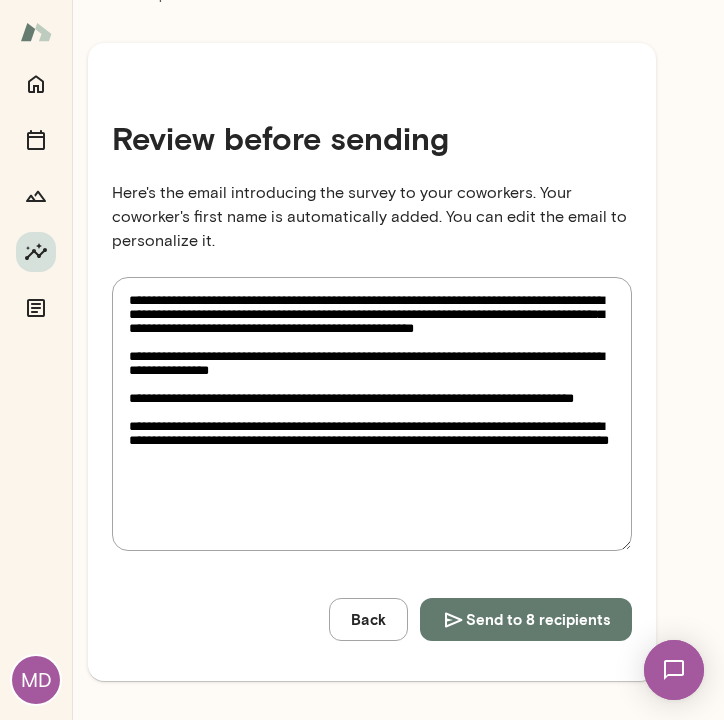 type on "**********" 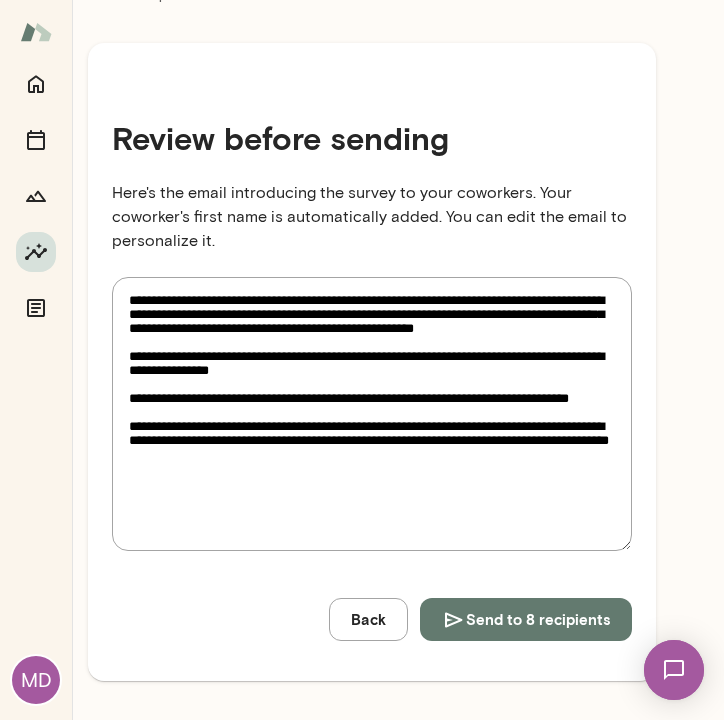 type on "**********" 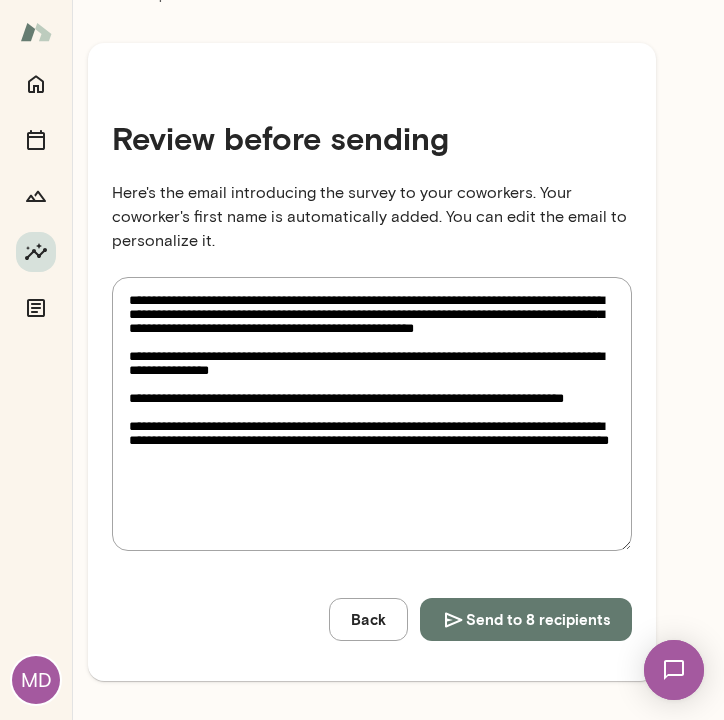 type on "**********" 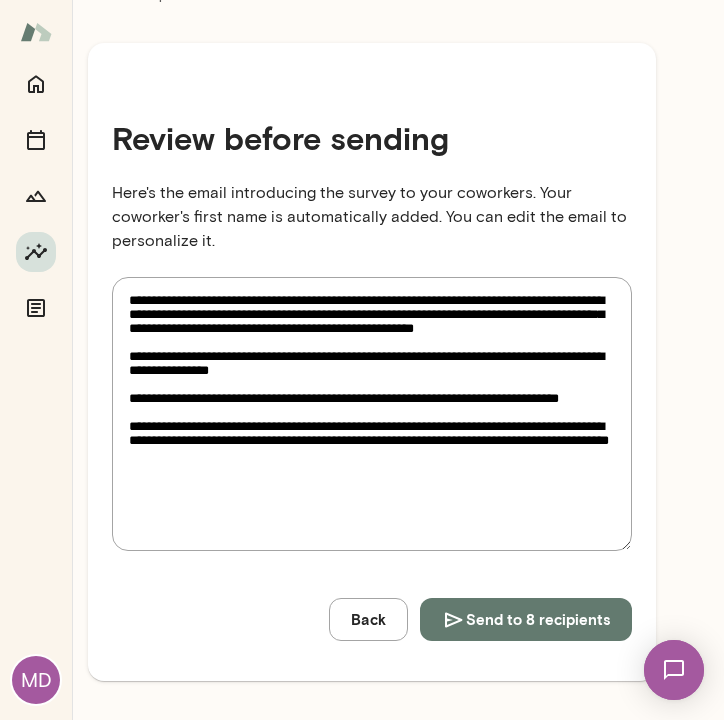 type on "**********" 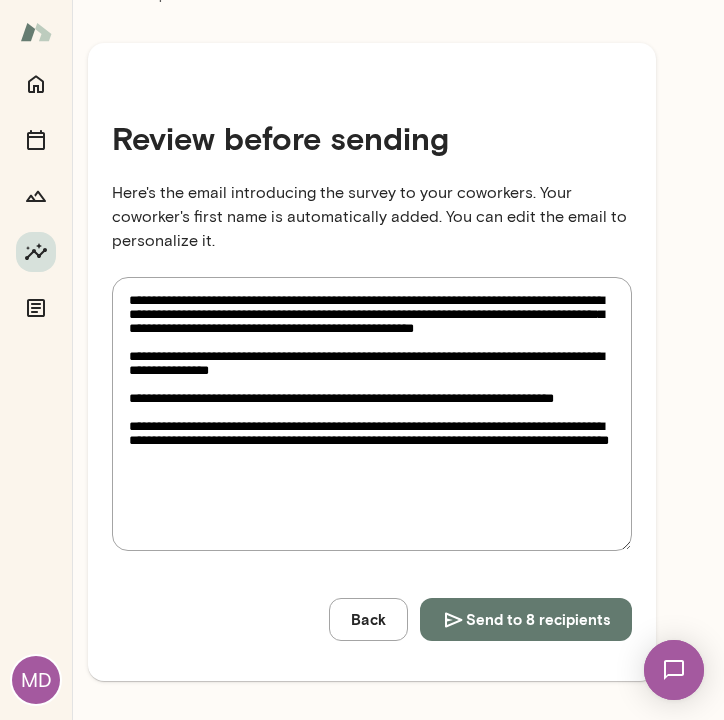 type on "**********" 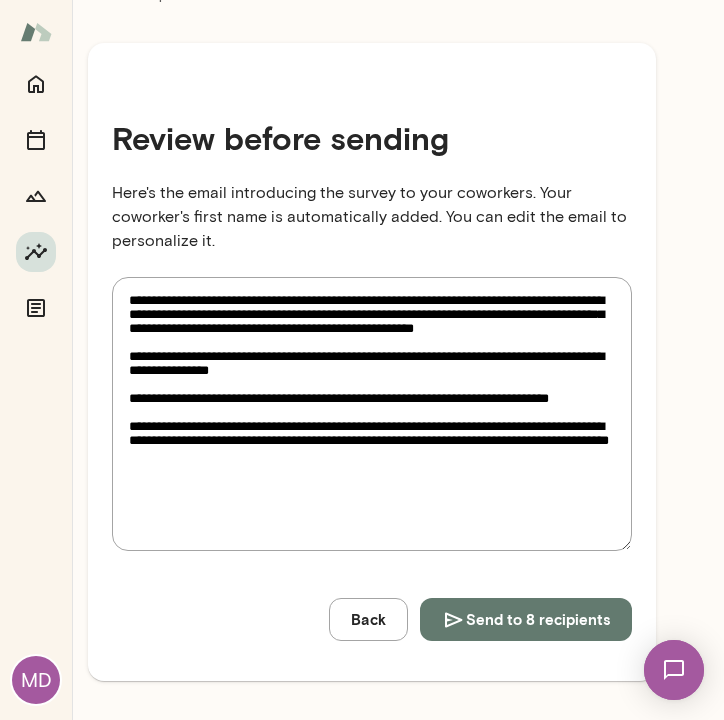 type on "**********" 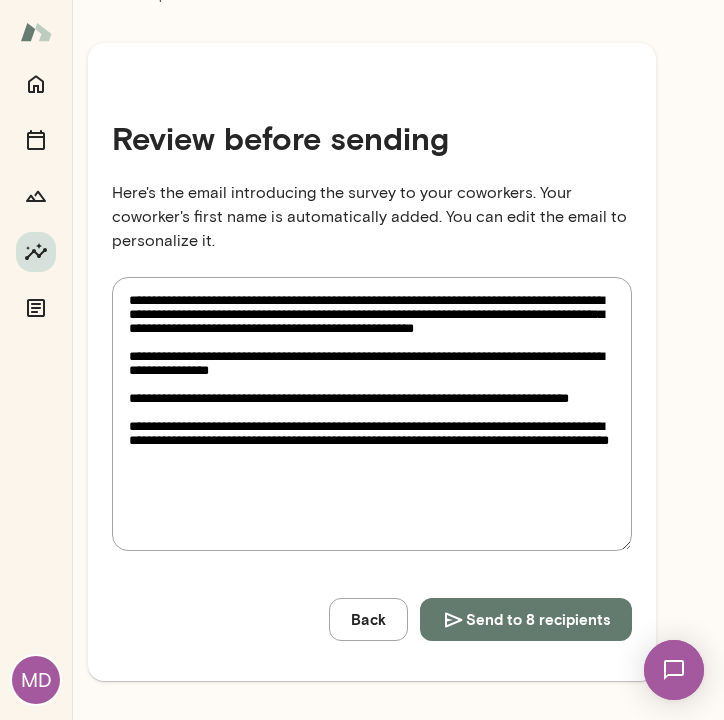 click on "**********" at bounding box center [372, 414] 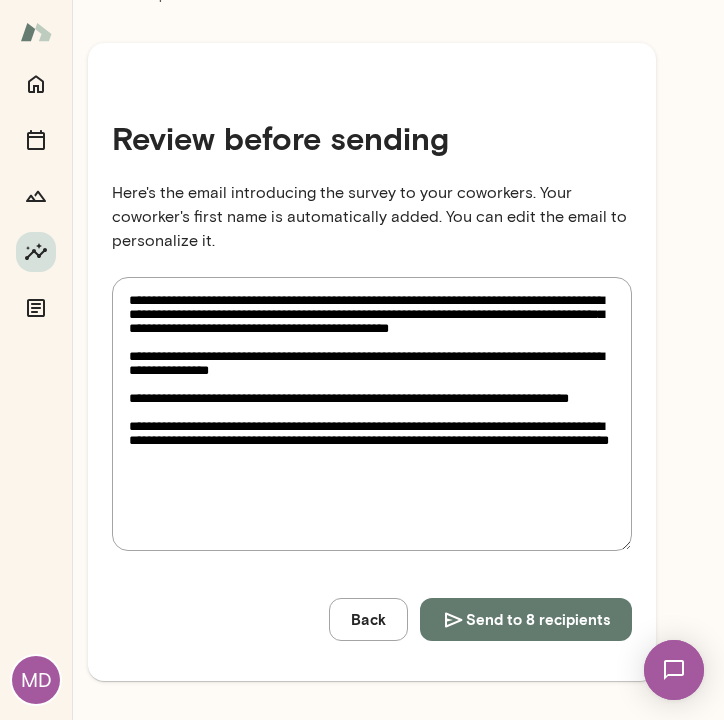 click on "**********" at bounding box center (372, 414) 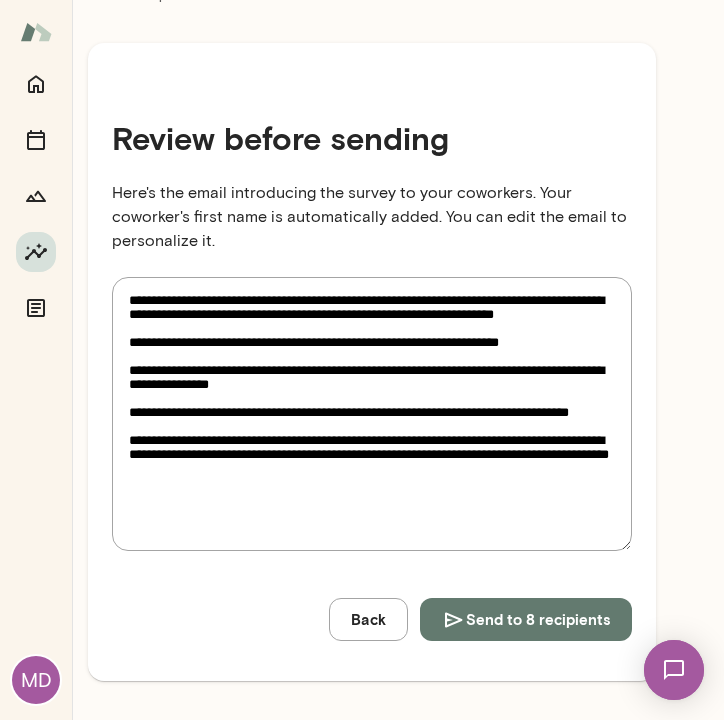 drag, startPoint x: 591, startPoint y: 369, endPoint x: 403, endPoint y: 366, distance: 188.02394 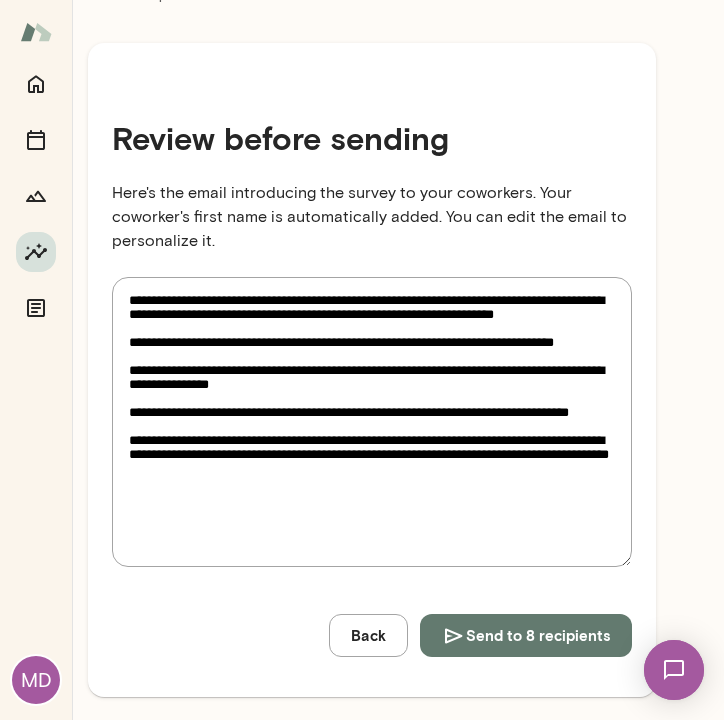 drag, startPoint x: 239, startPoint y: 417, endPoint x: 554, endPoint y: 429, distance: 315.2285 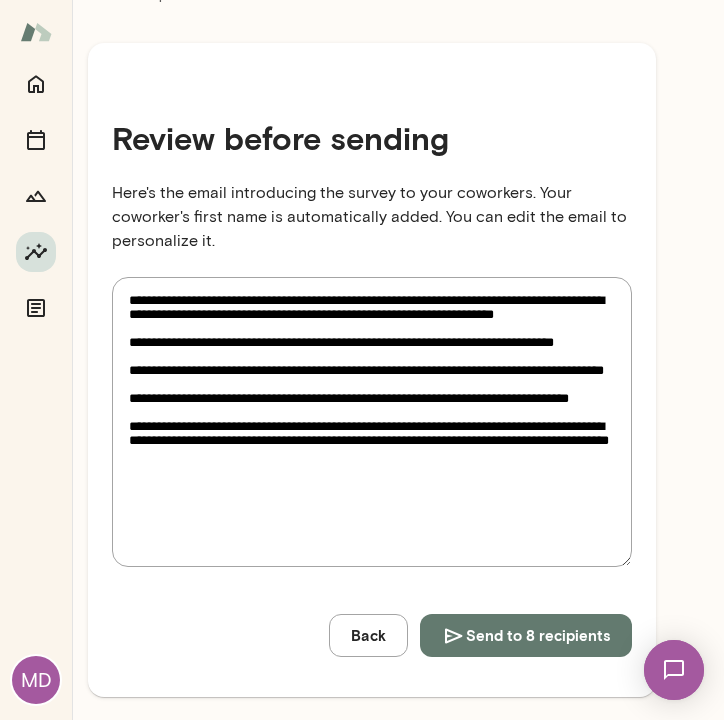 click on "**********" at bounding box center [372, 422] 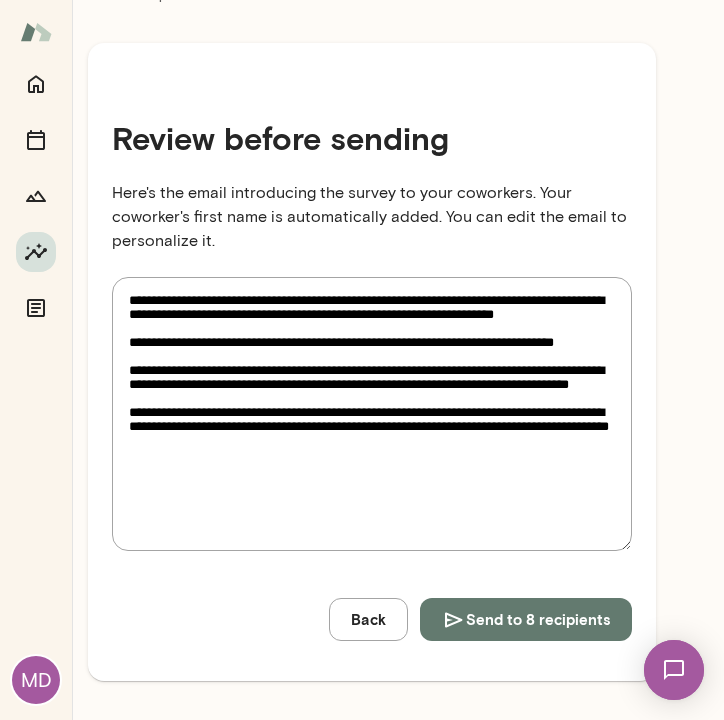 drag, startPoint x: 566, startPoint y: 432, endPoint x: 630, endPoint y: 428, distance: 64.12488 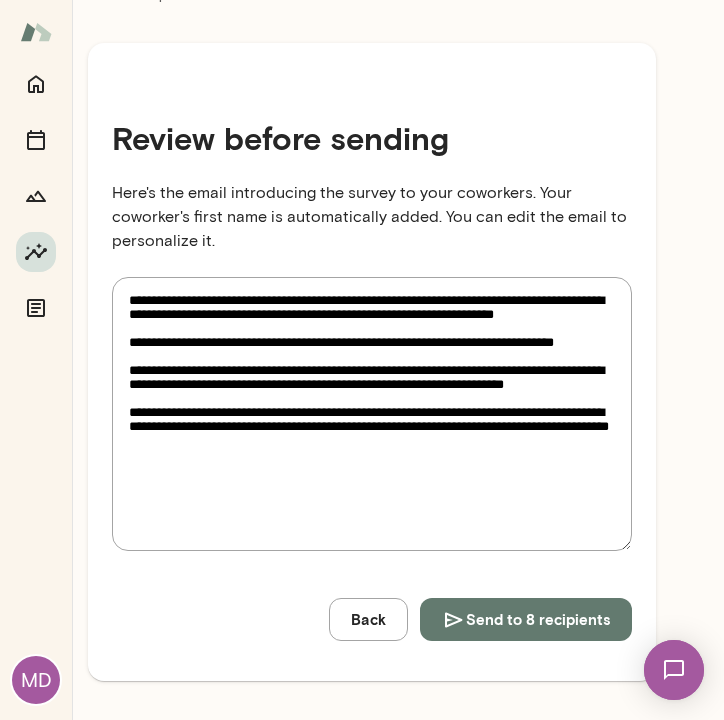 click on "**********" at bounding box center (372, 414) 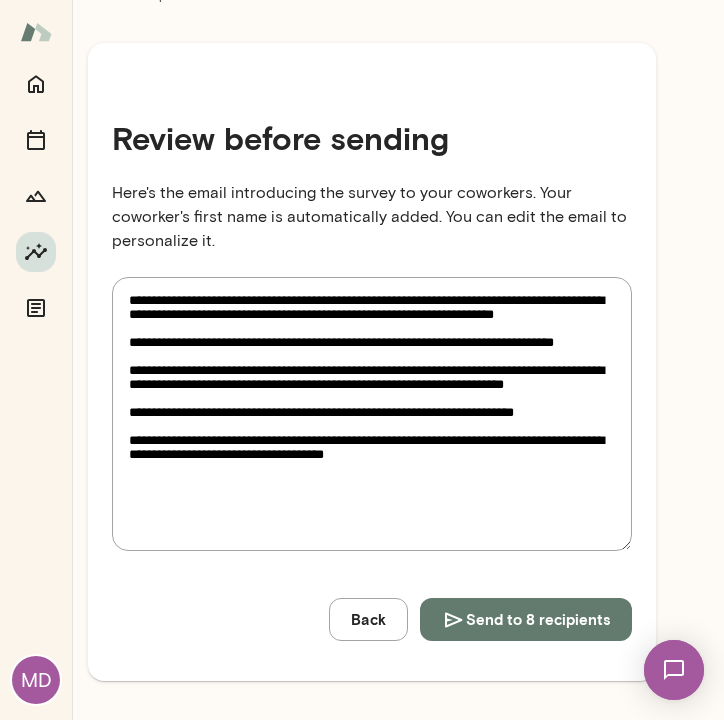 click on "**********" at bounding box center (372, 414) 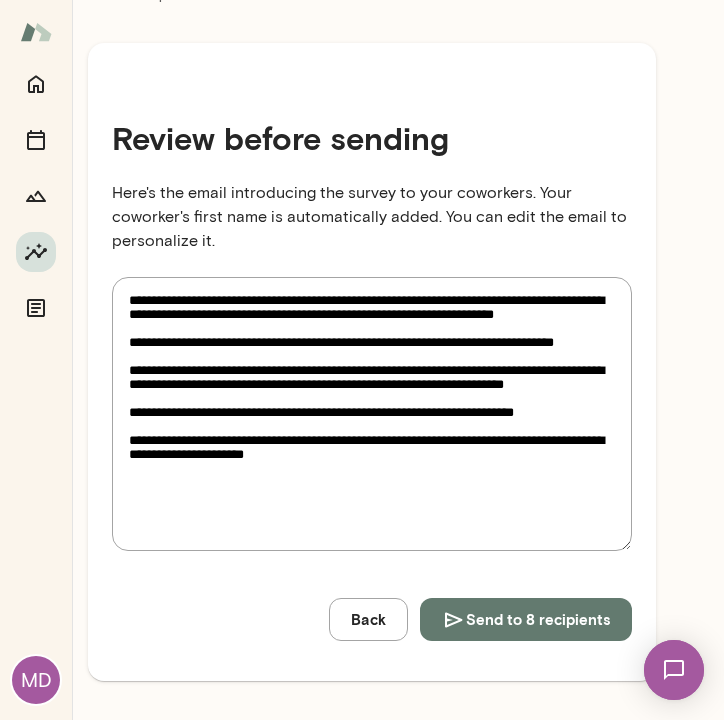click on "**********" at bounding box center (372, 414) 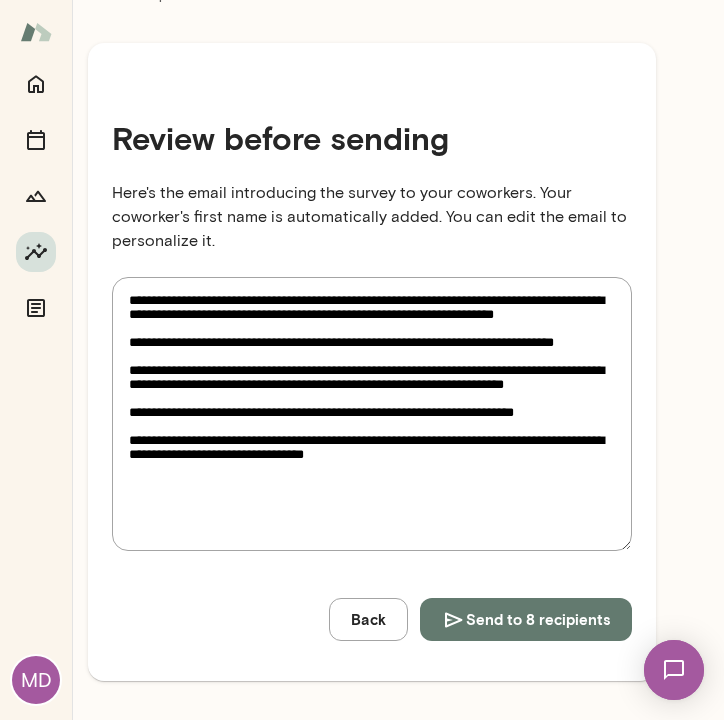 click on "Send to 8 recipients" at bounding box center [538, 619] 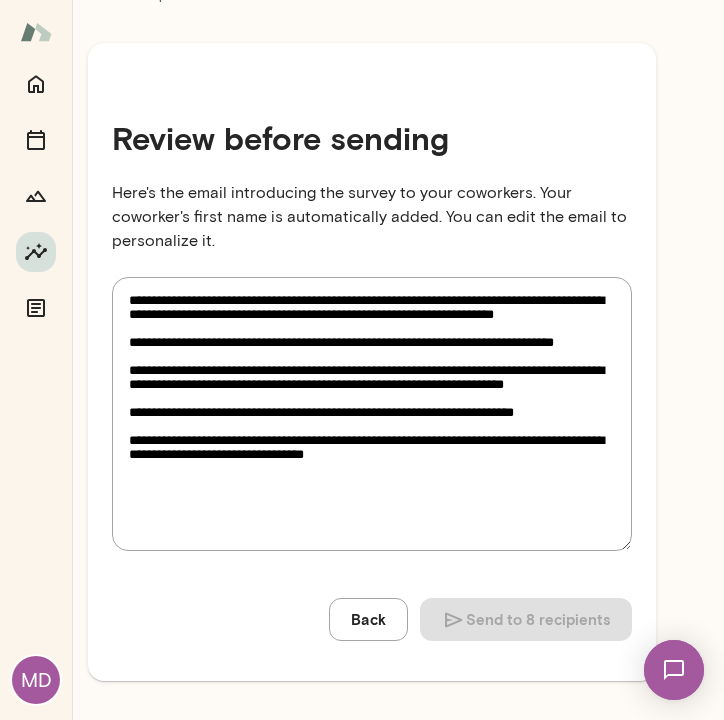 scroll, scrollTop: 211, scrollLeft: 0, axis: vertical 